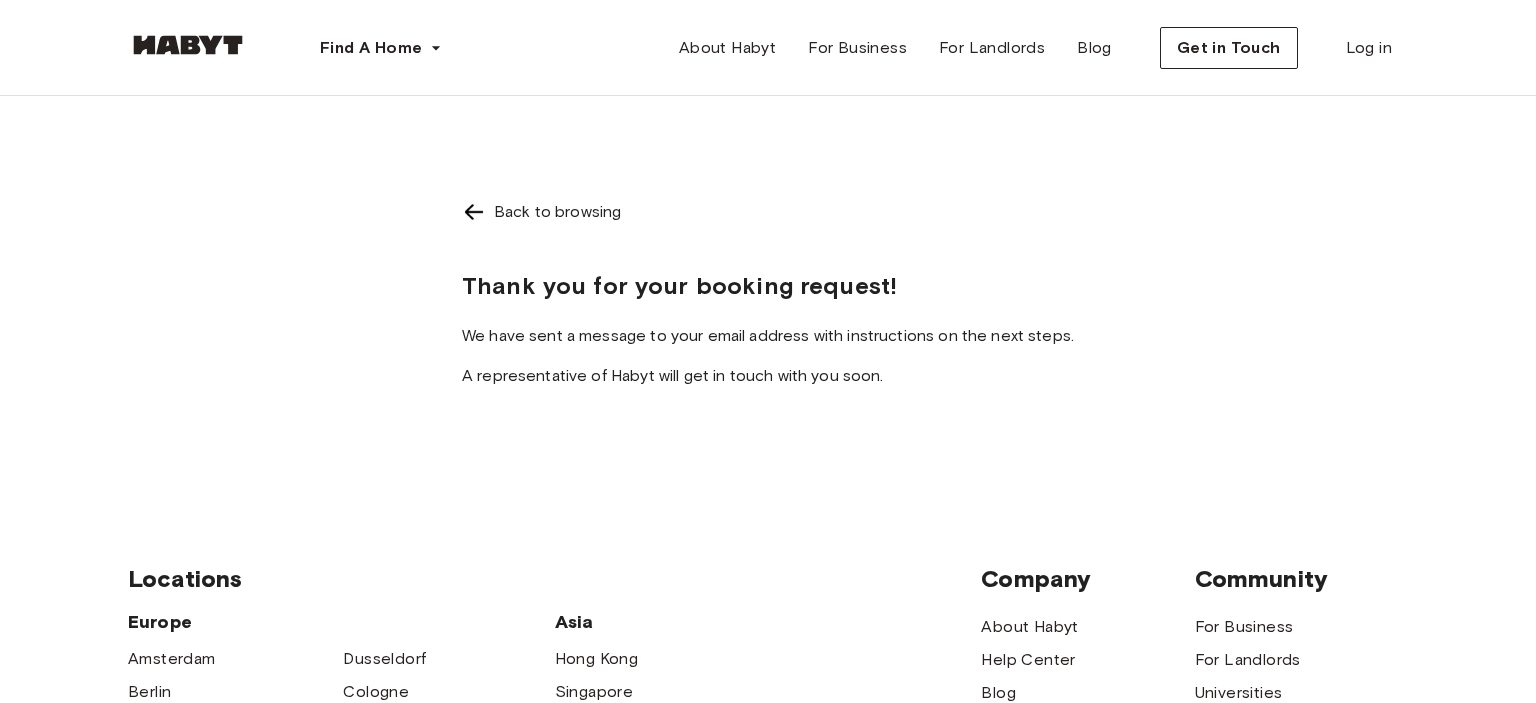 scroll, scrollTop: 0, scrollLeft: 0, axis: both 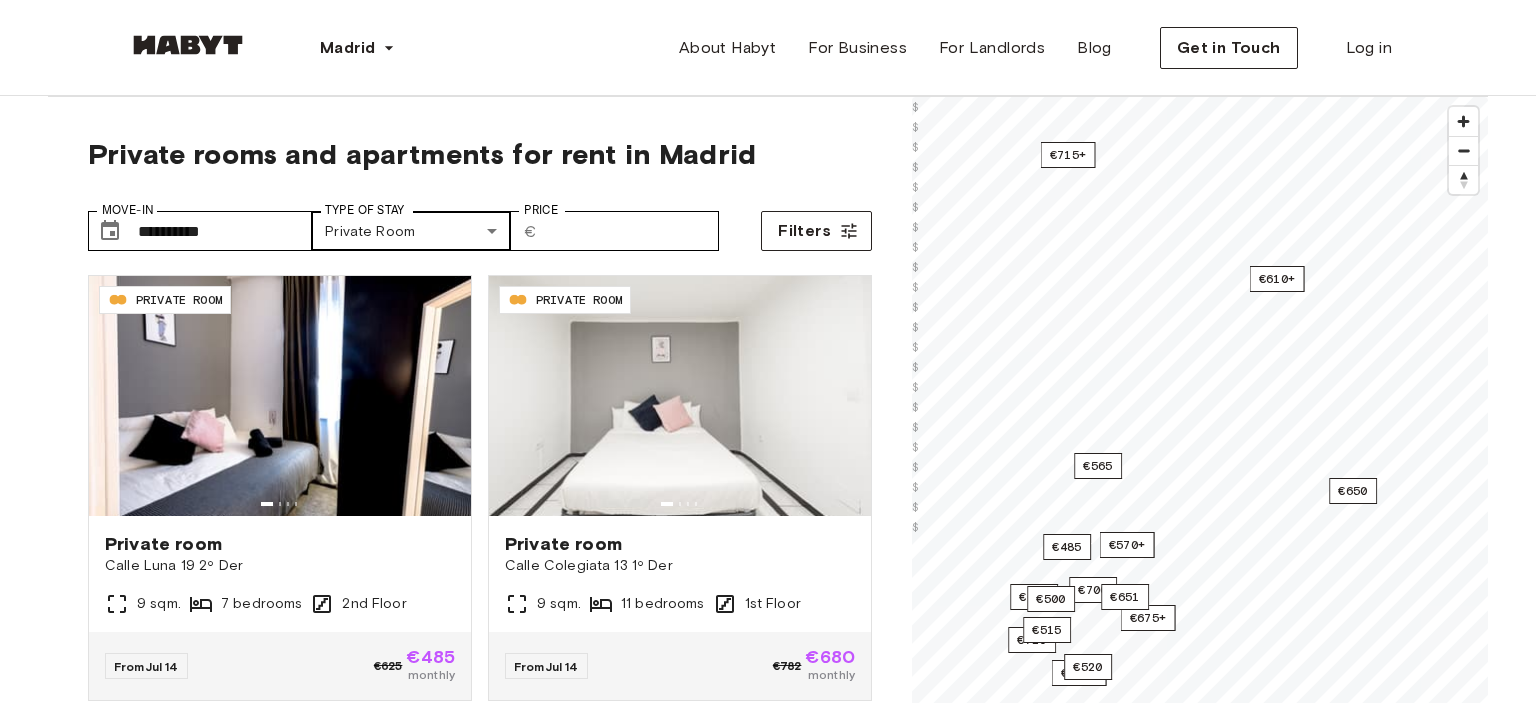 click on "**********" at bounding box center (768, 2403) 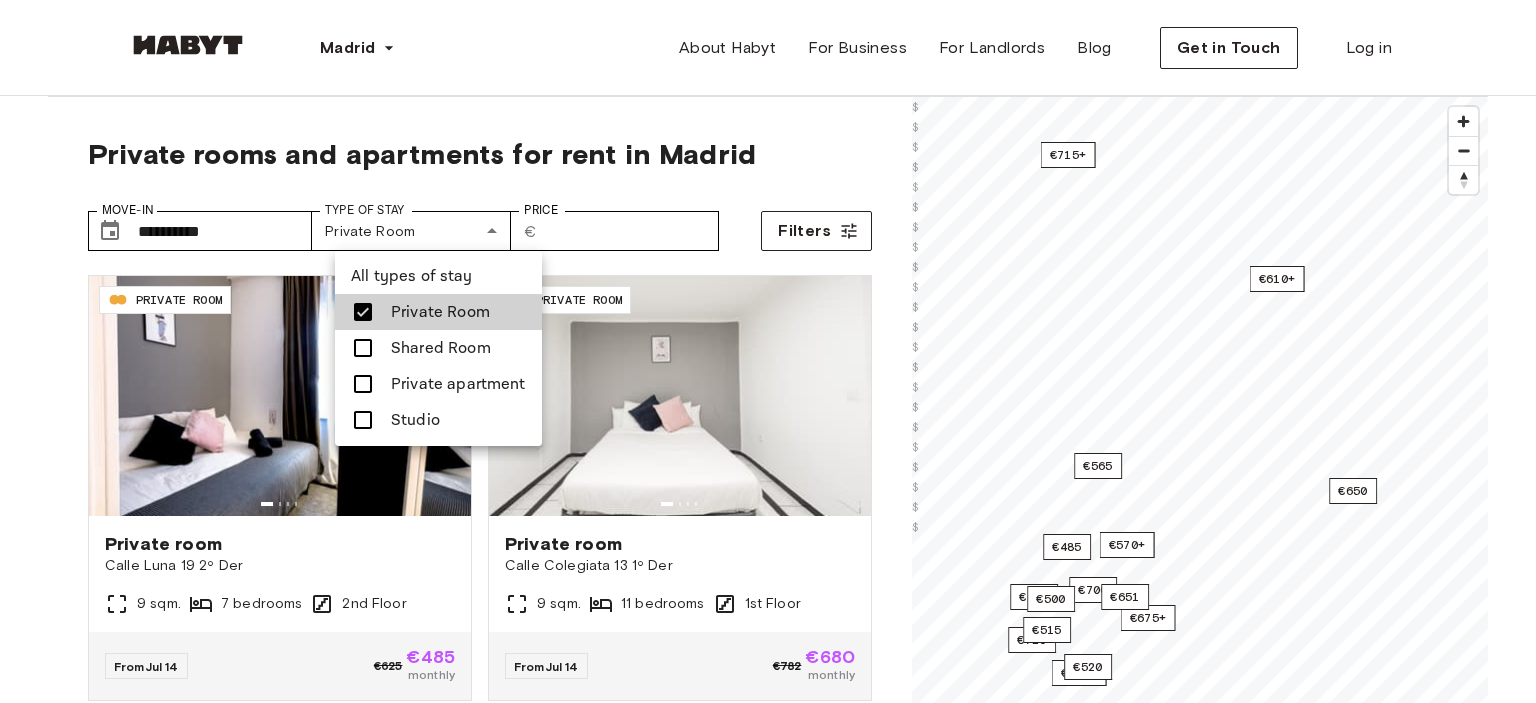 click on "Studio" at bounding box center (415, 420) 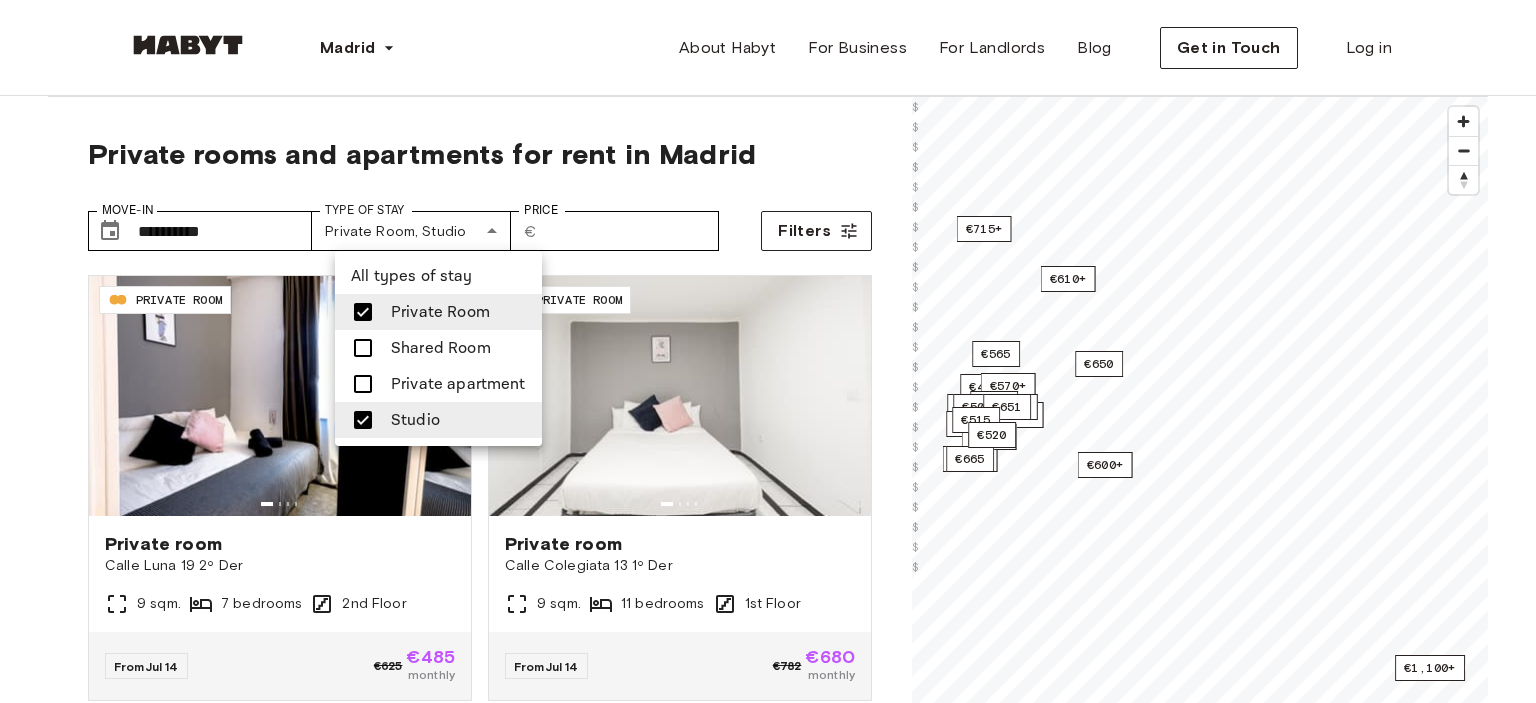 click at bounding box center [363, 312] 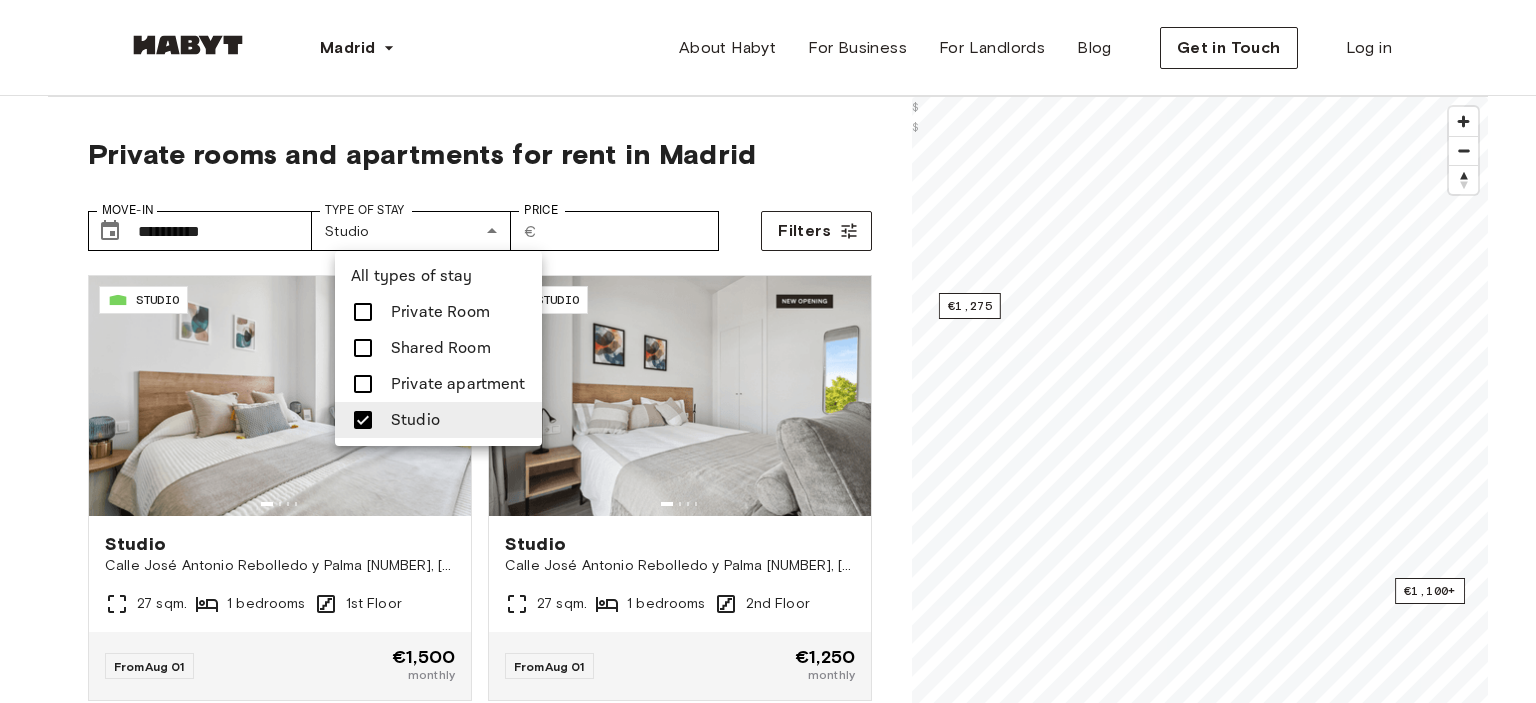 click at bounding box center [768, 351] 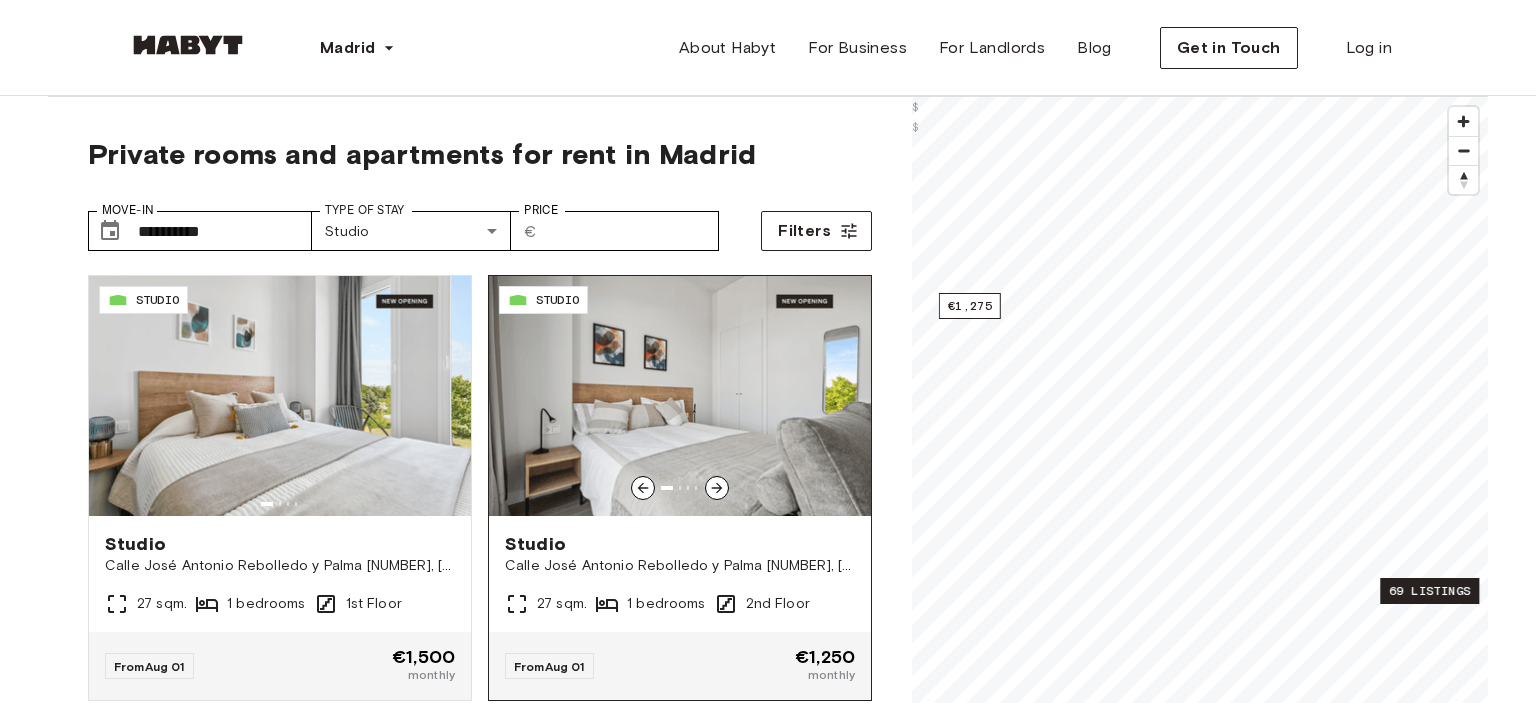 click 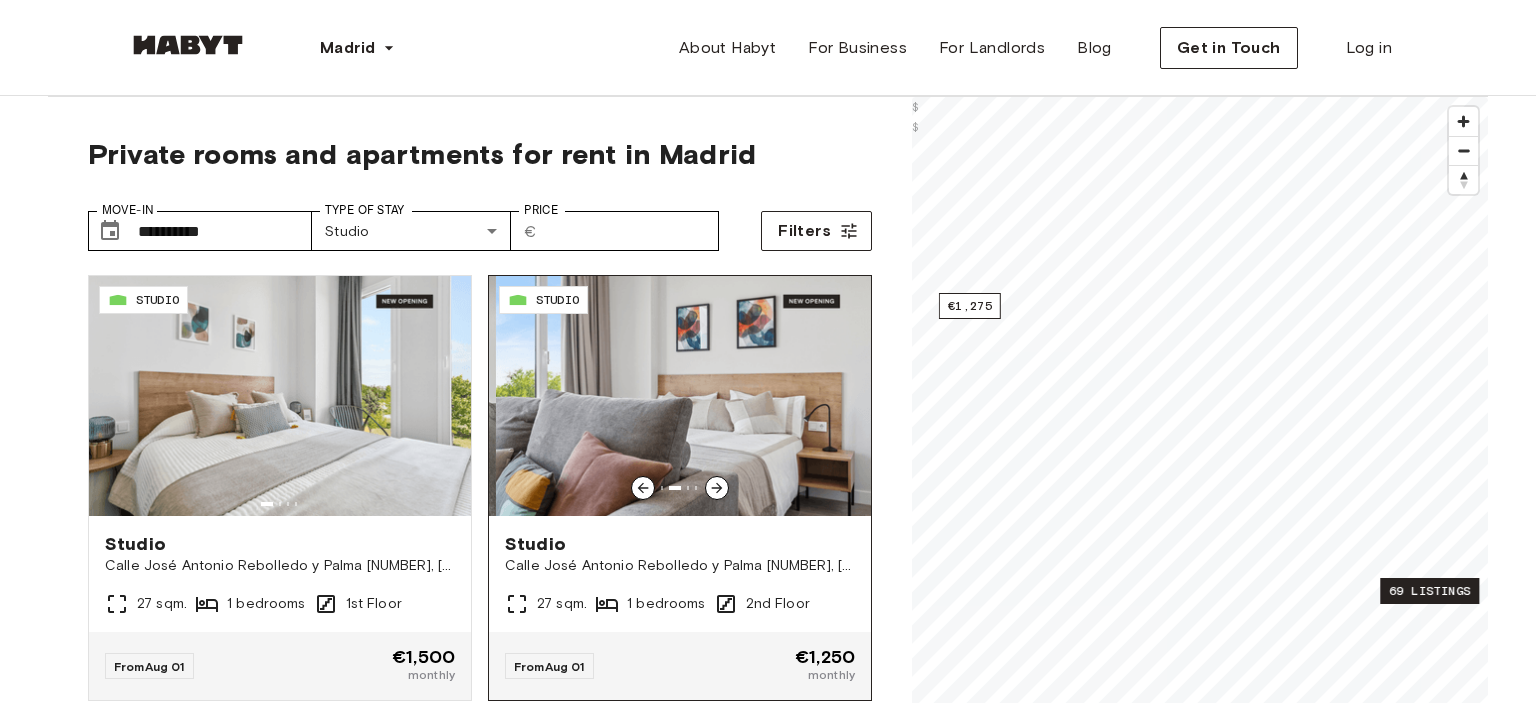 click 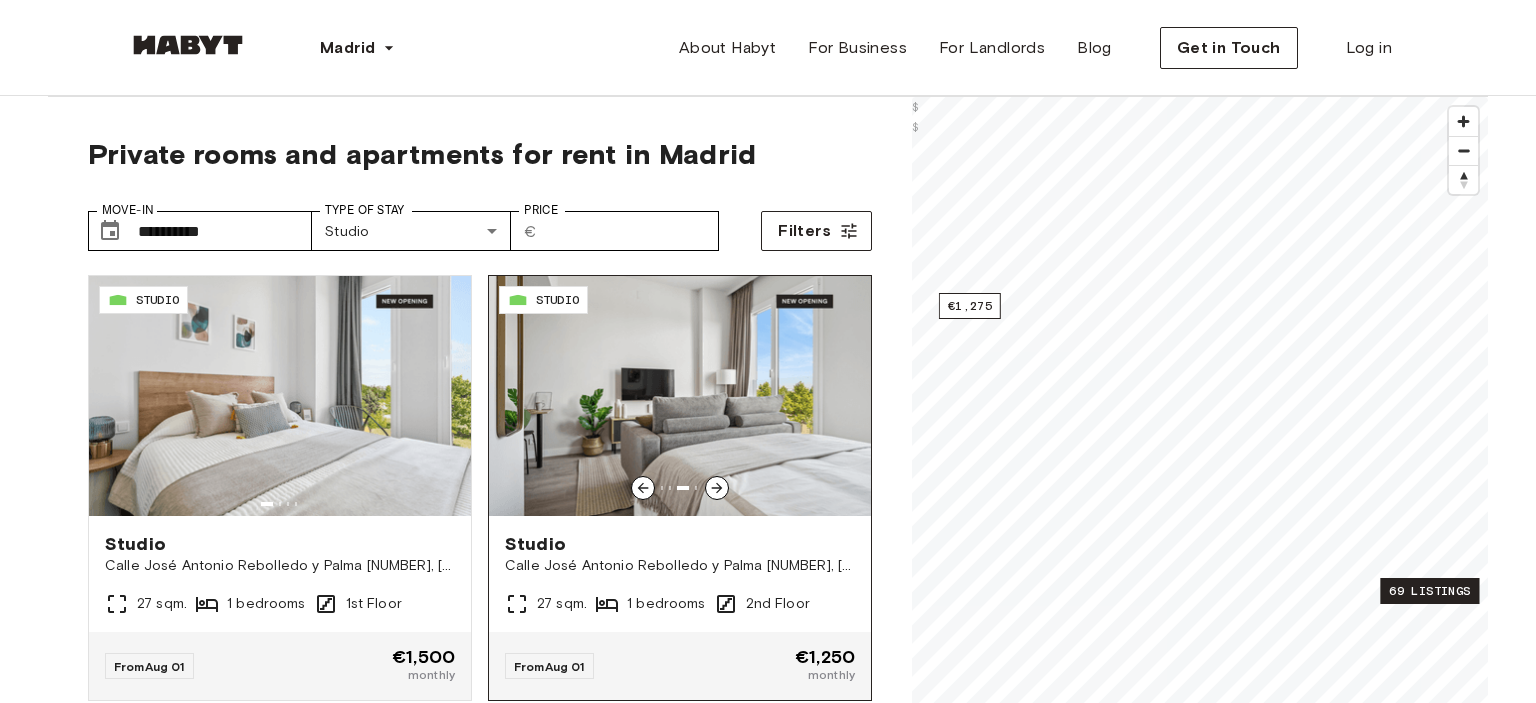 click 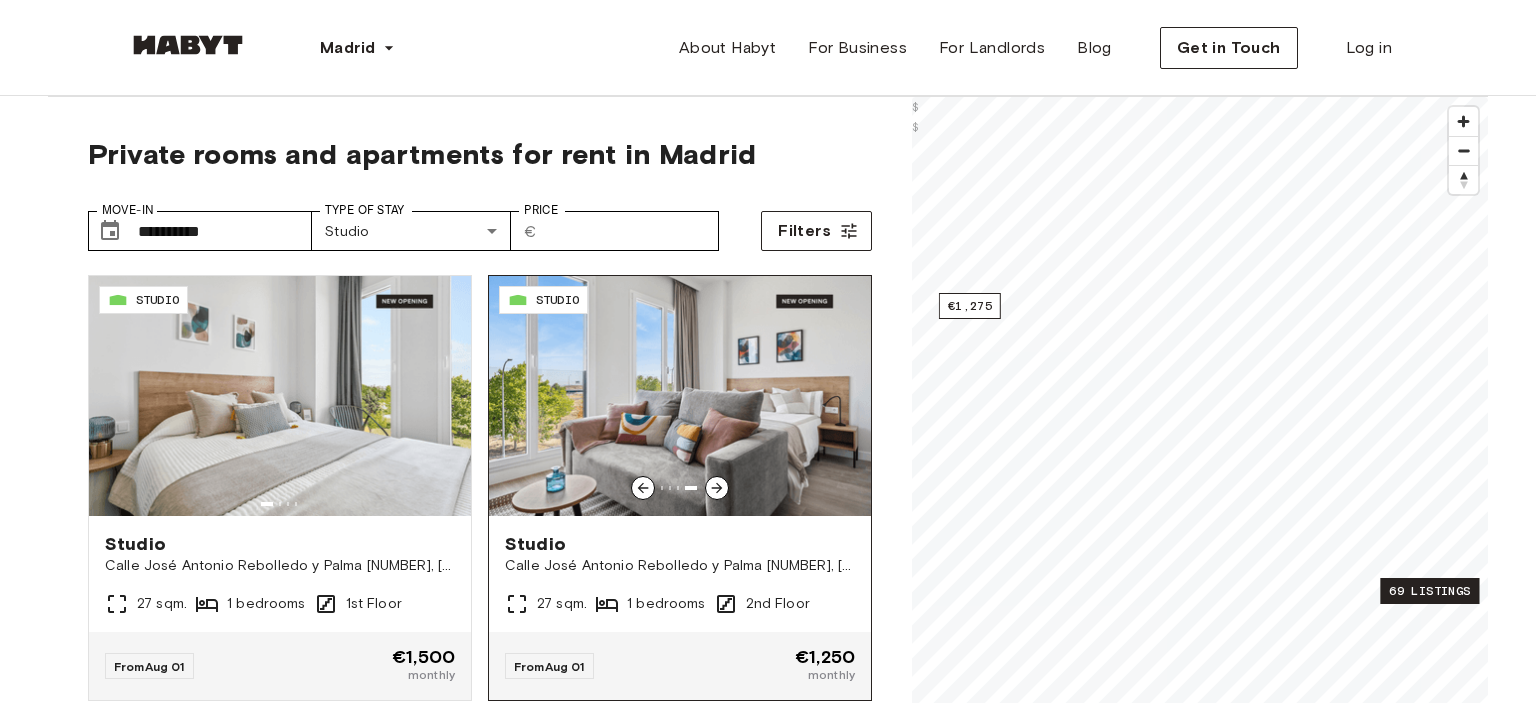 click 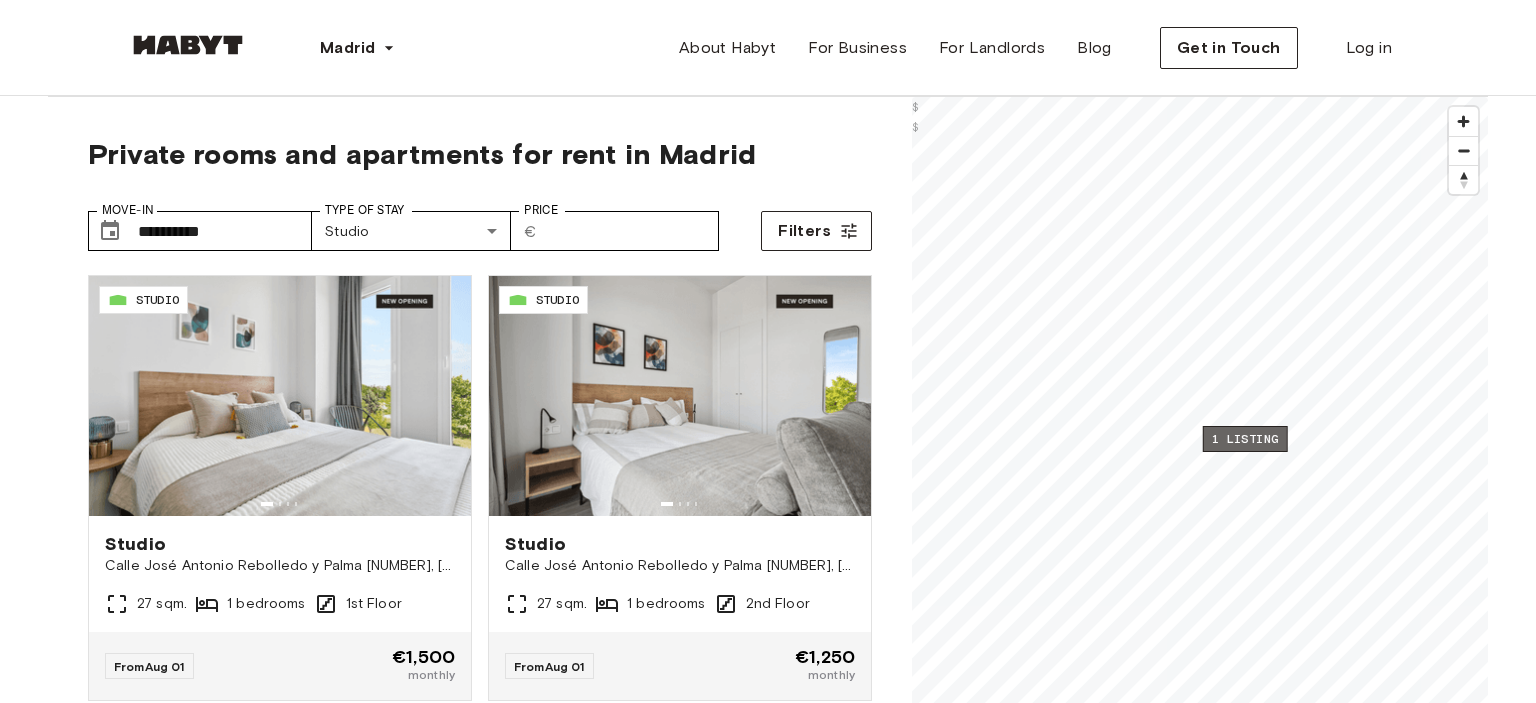 click on "1 listing" at bounding box center (1245, 439) 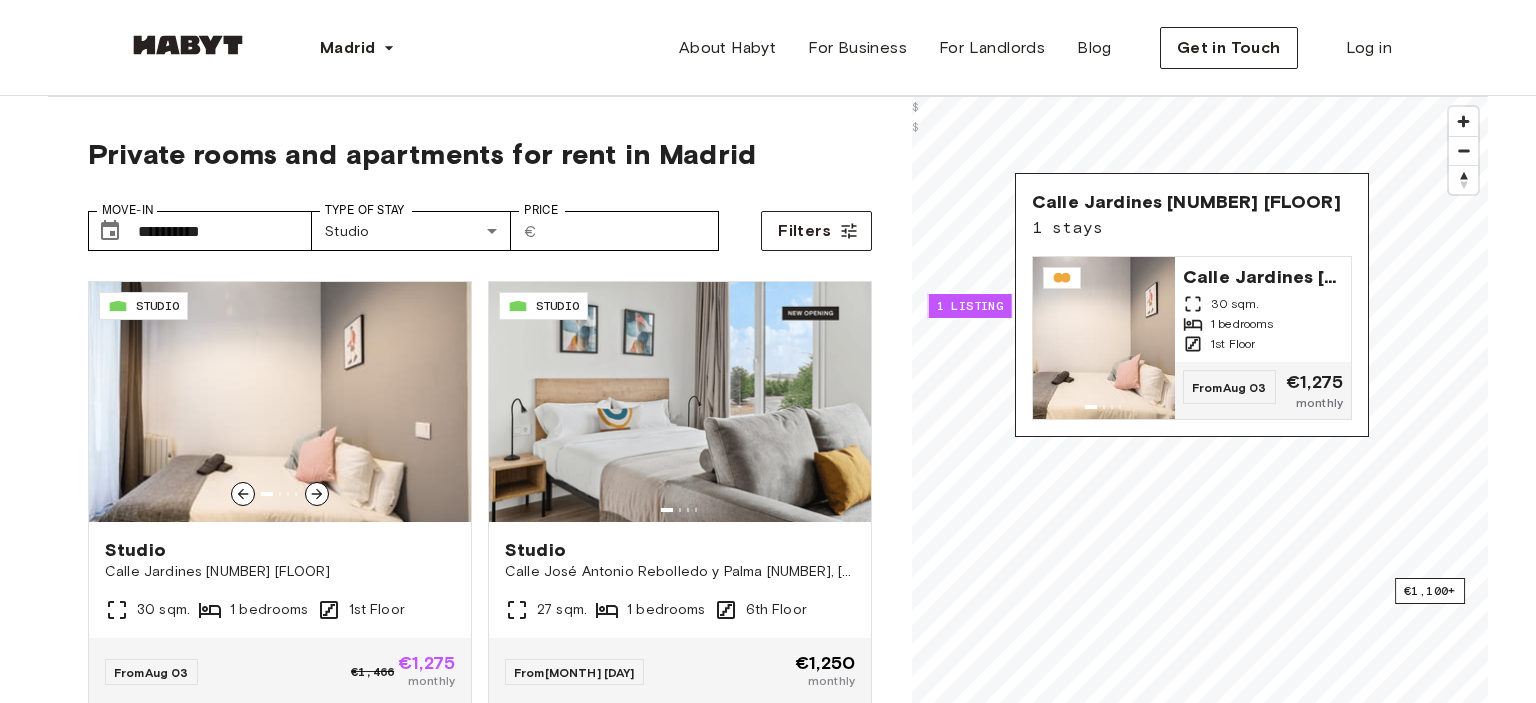scroll, scrollTop: 461, scrollLeft: 0, axis: vertical 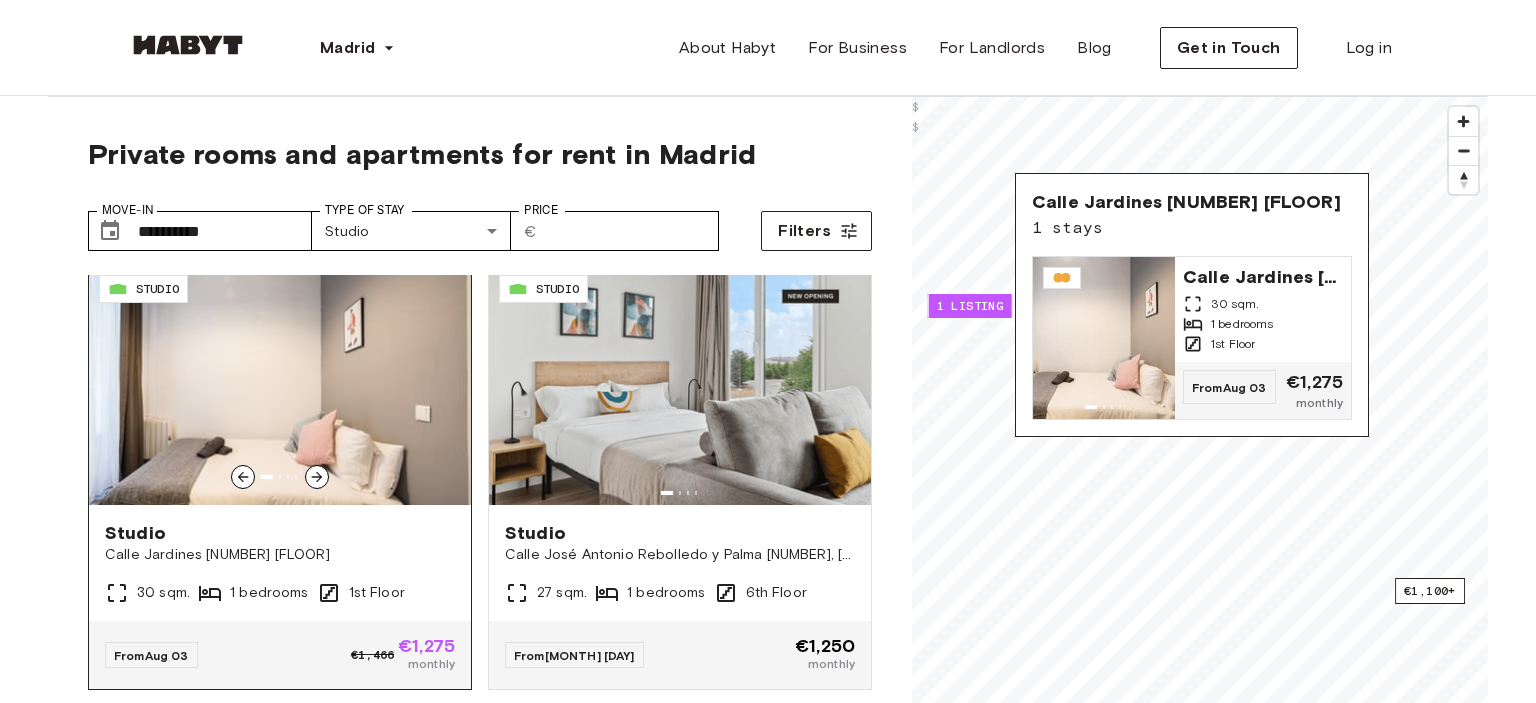 click 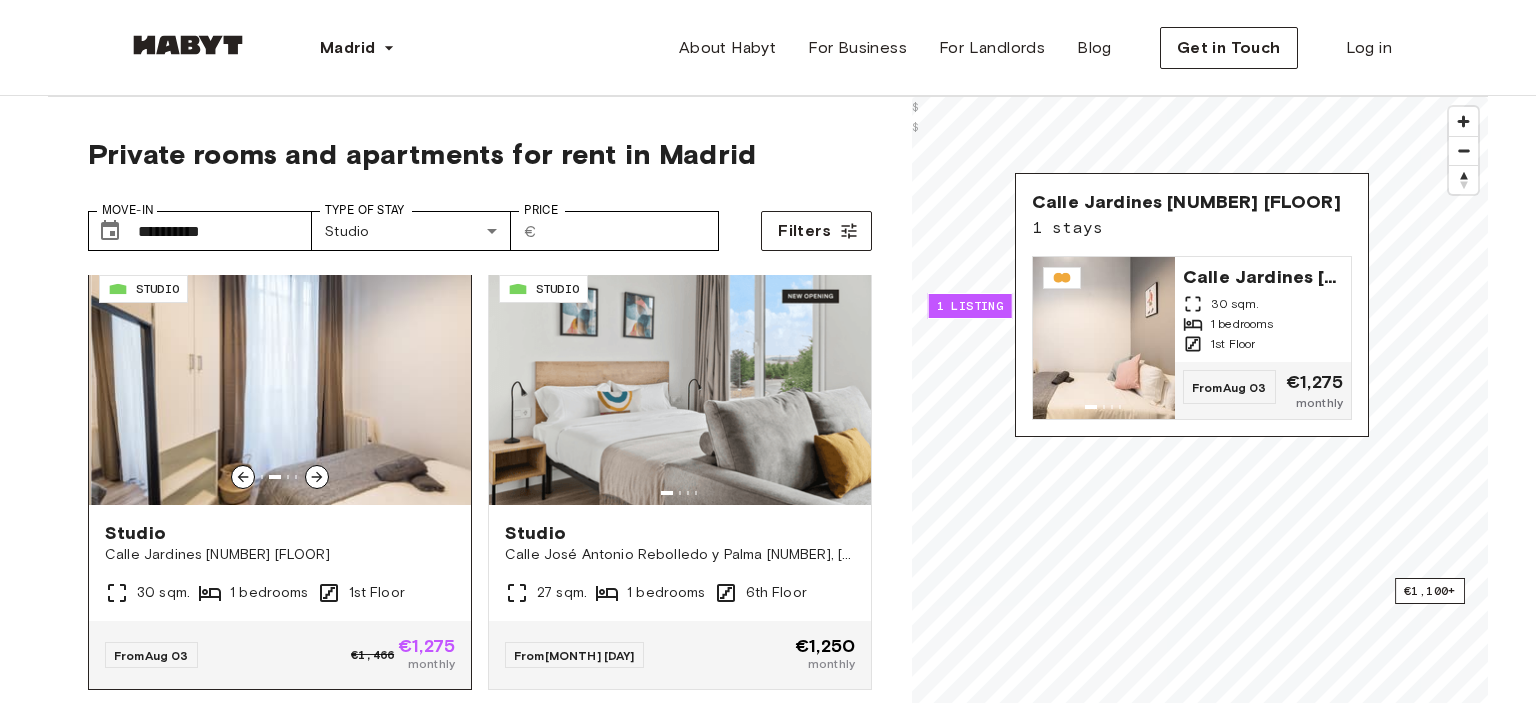 click 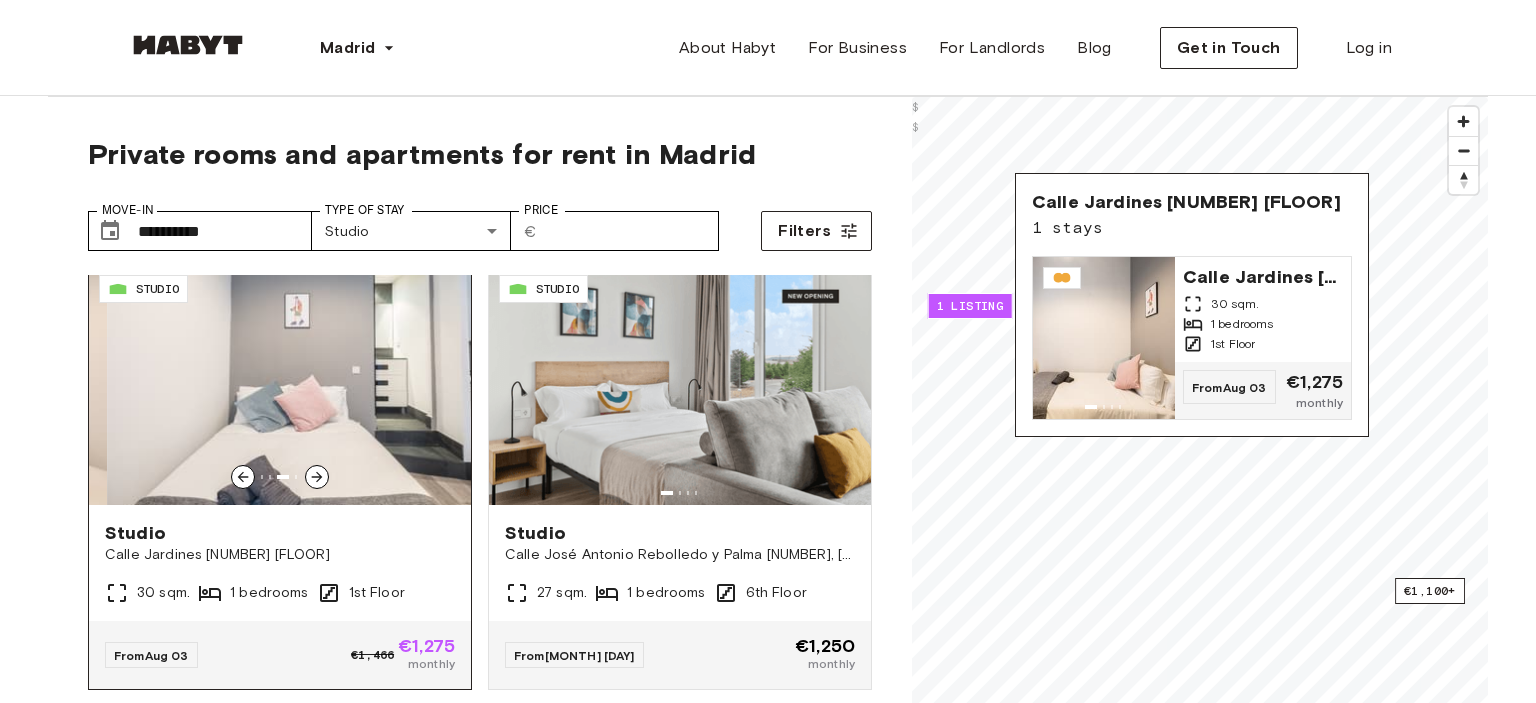 click 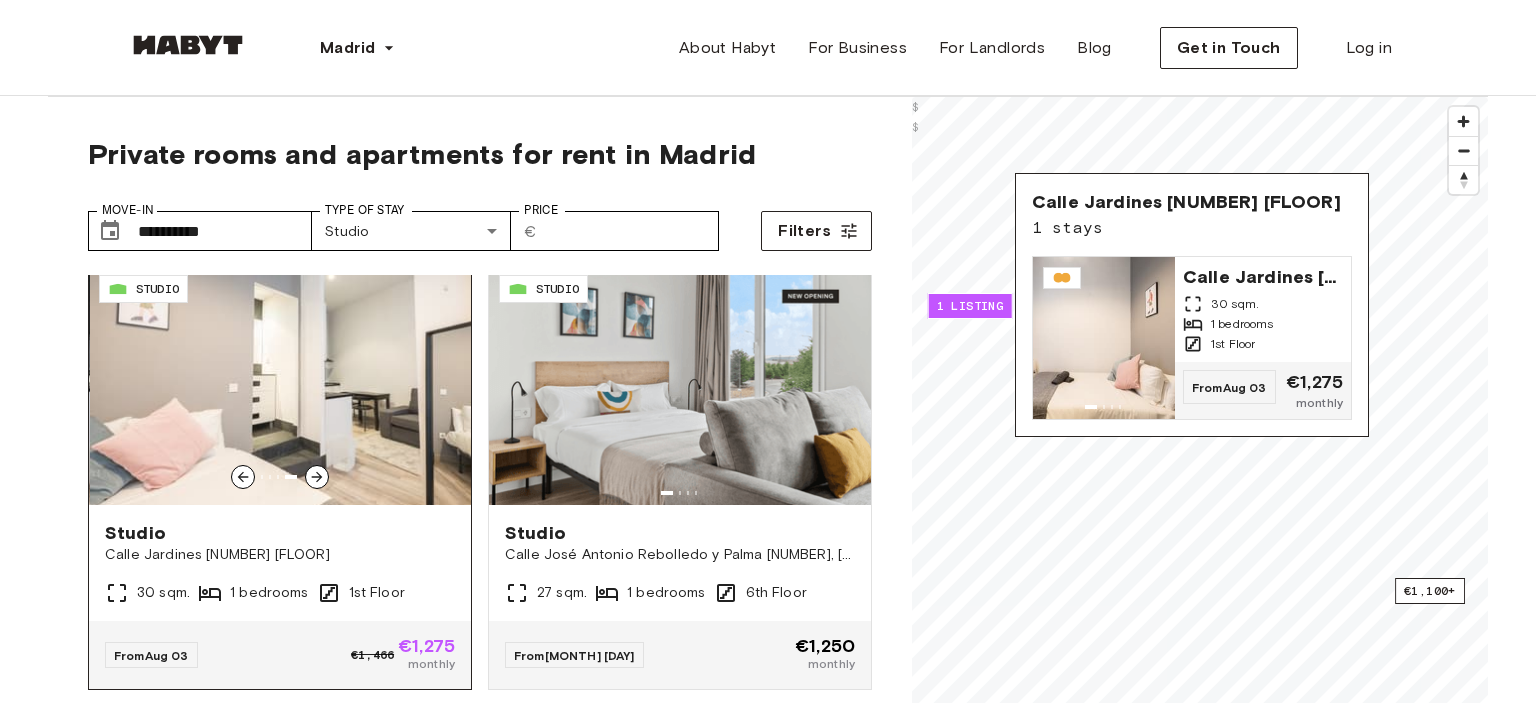 click at bounding box center [281, 385] 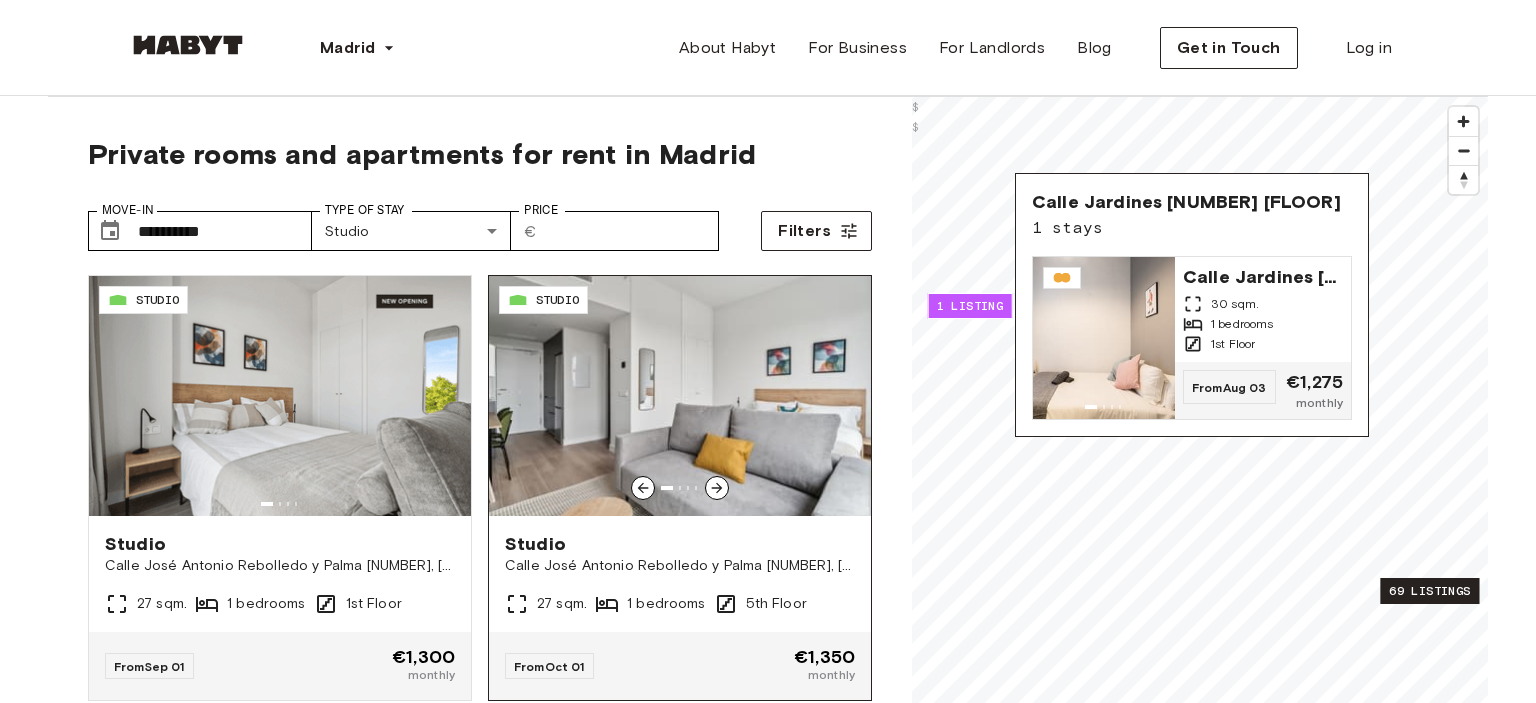 scroll, scrollTop: 1037, scrollLeft: 0, axis: vertical 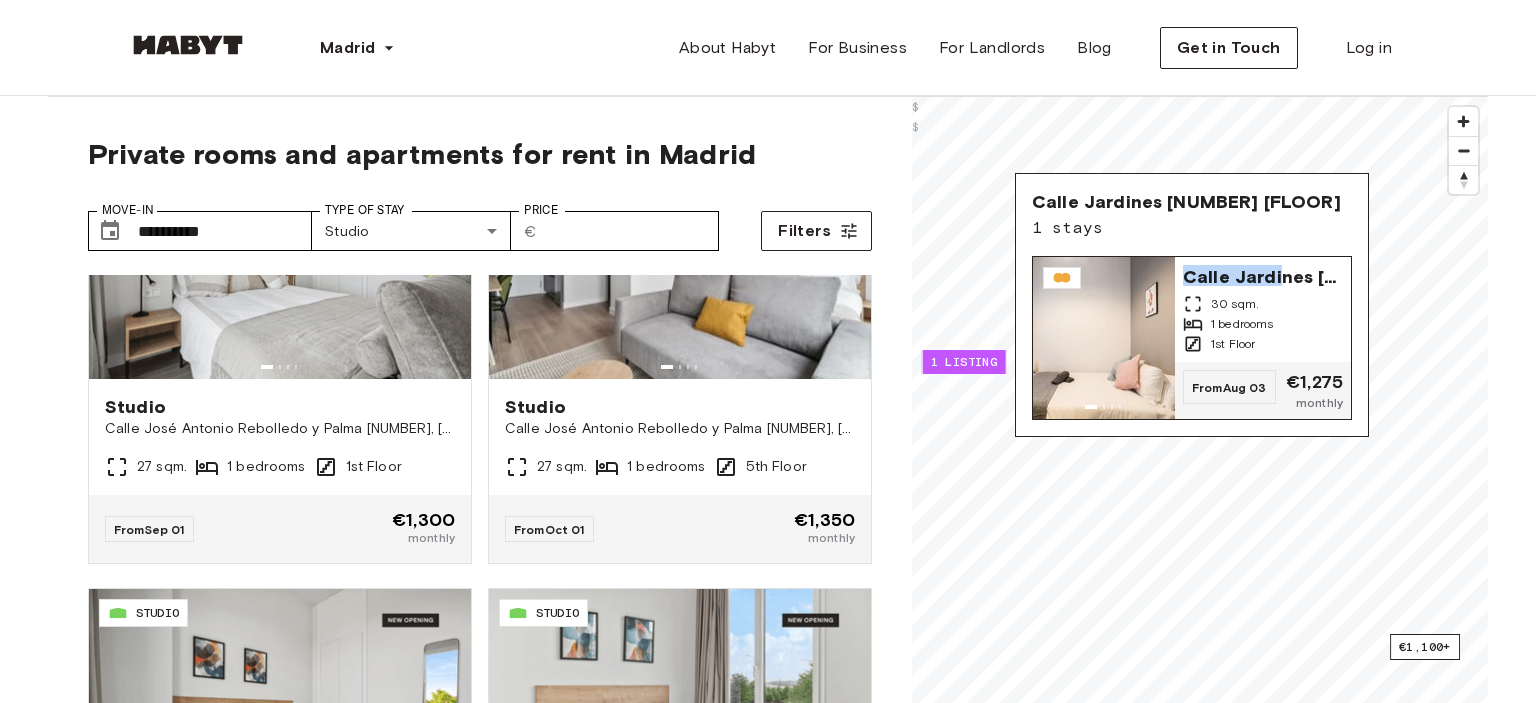 drag, startPoint x: 1300, startPoint y: 242, endPoint x: 1274, endPoint y: 278, distance: 44.407207 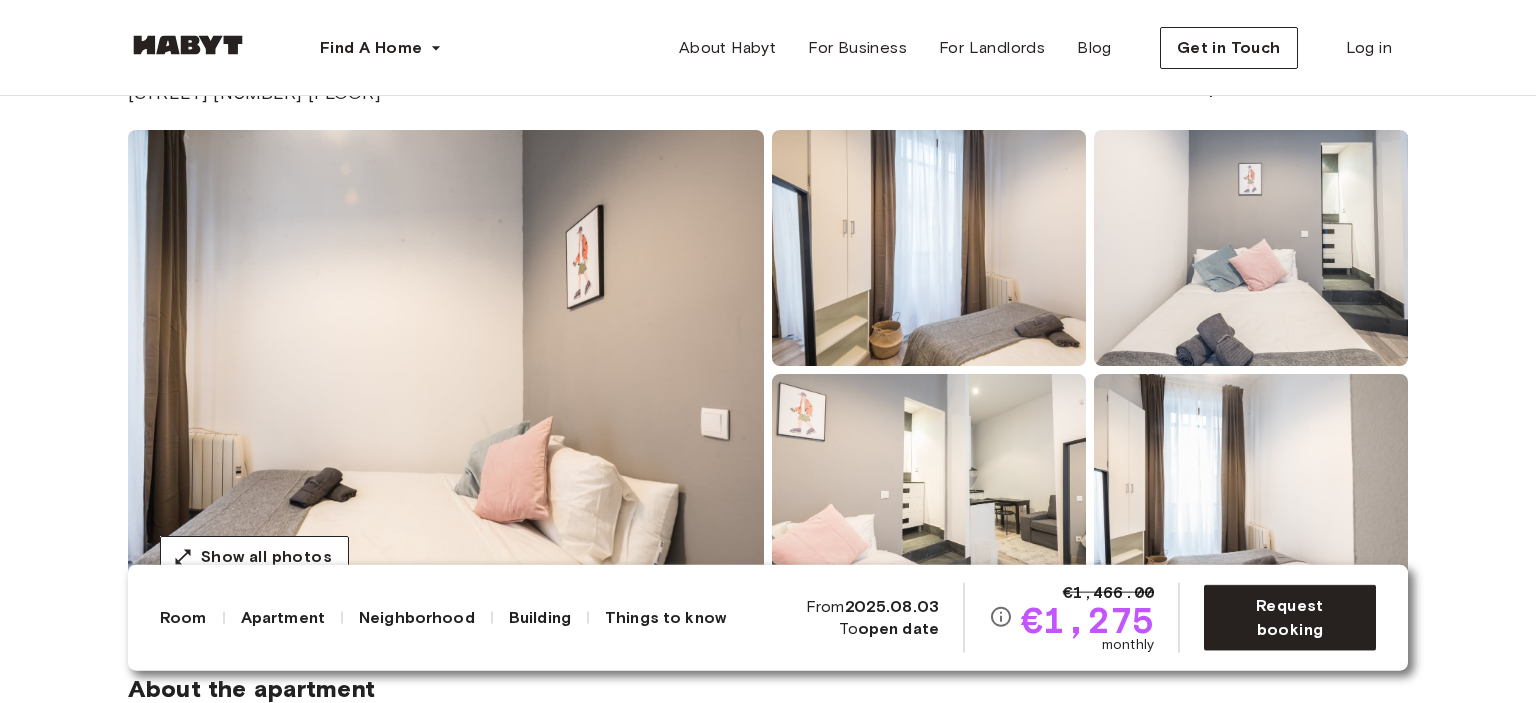 scroll, scrollTop: 316, scrollLeft: 0, axis: vertical 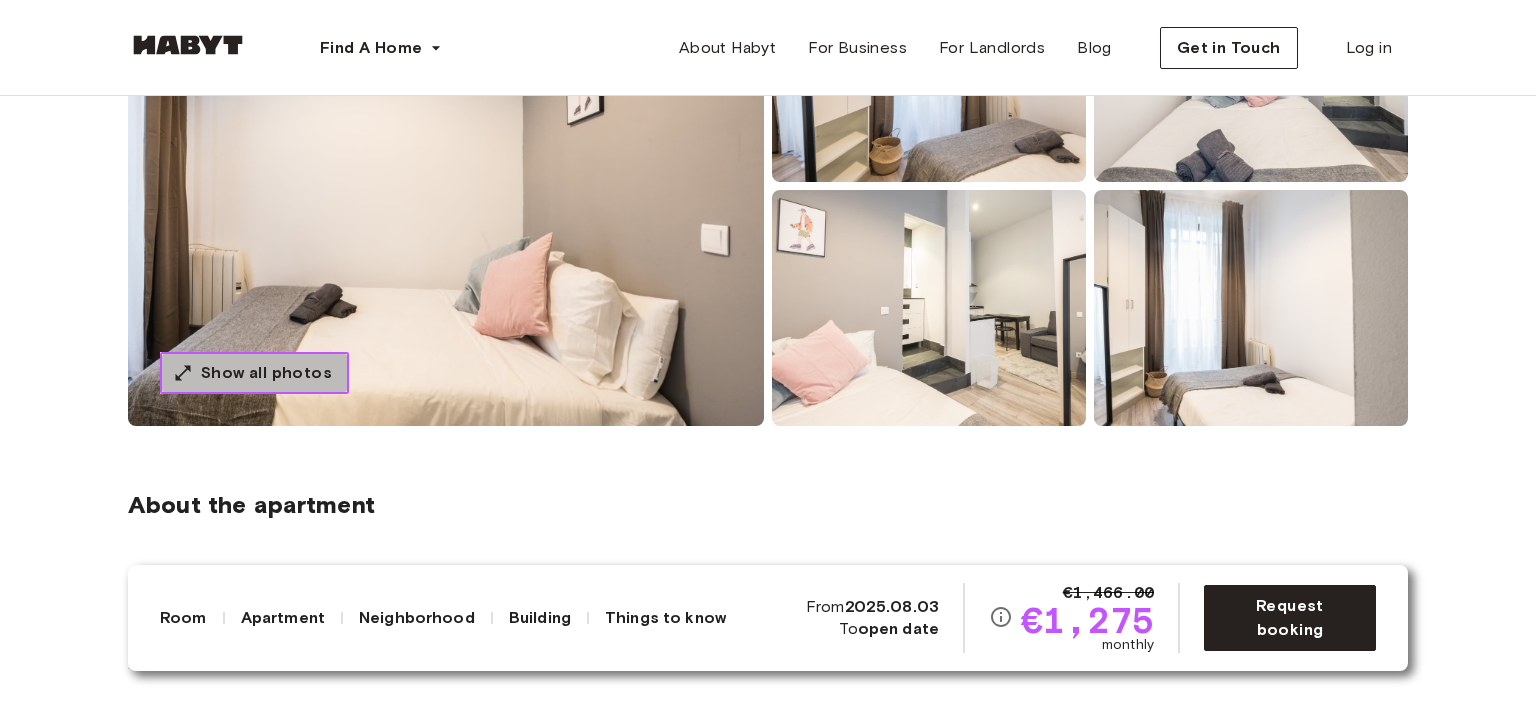 click on "Show all photos" at bounding box center (266, 373) 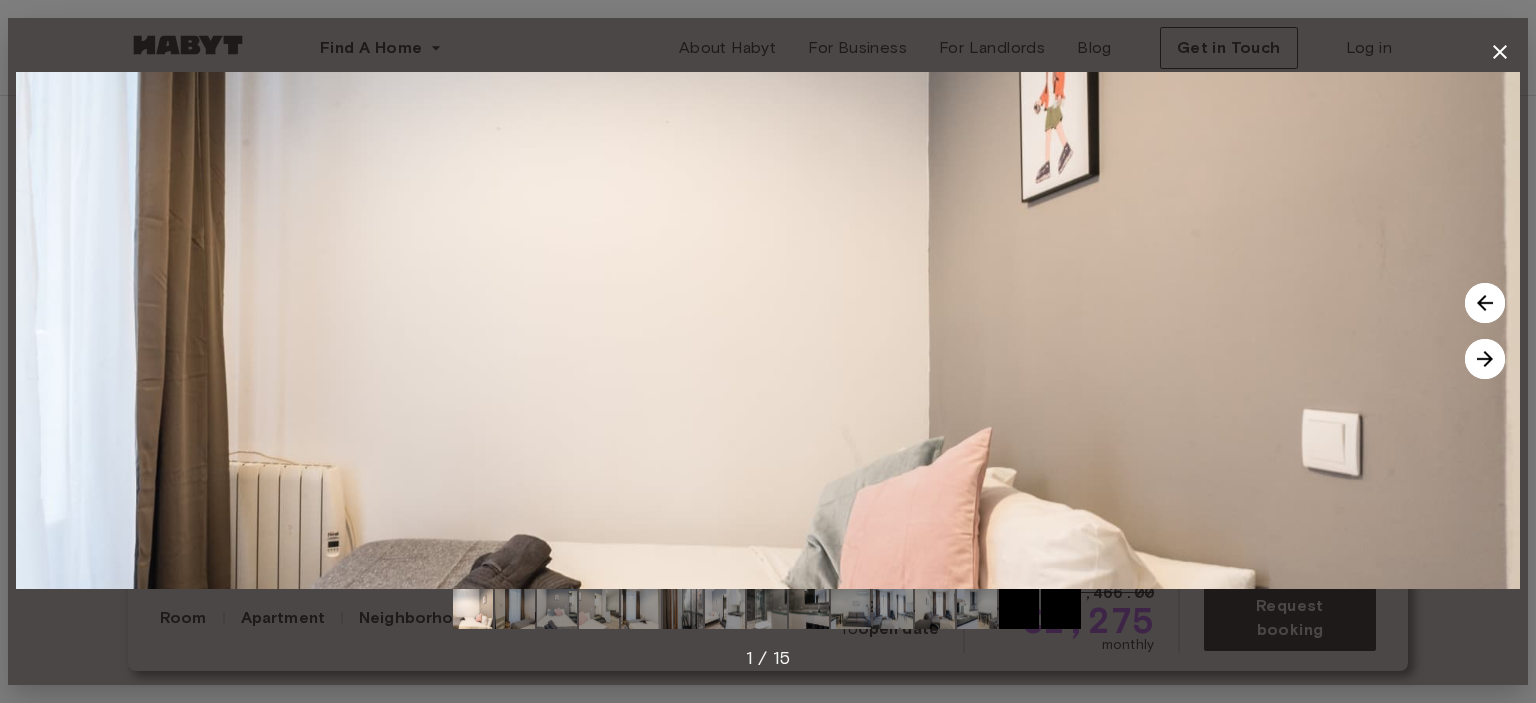 click at bounding box center [1485, 359] 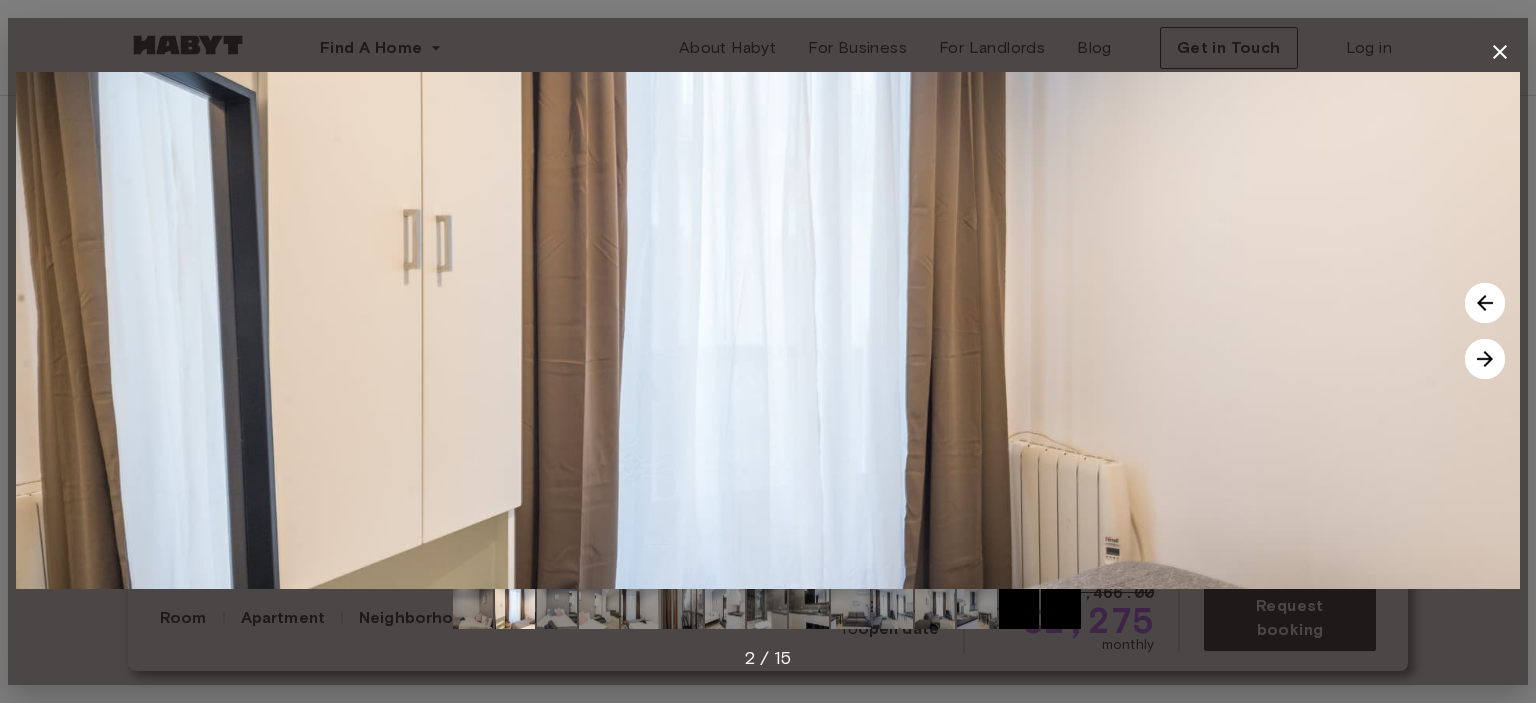 click at bounding box center (1485, 359) 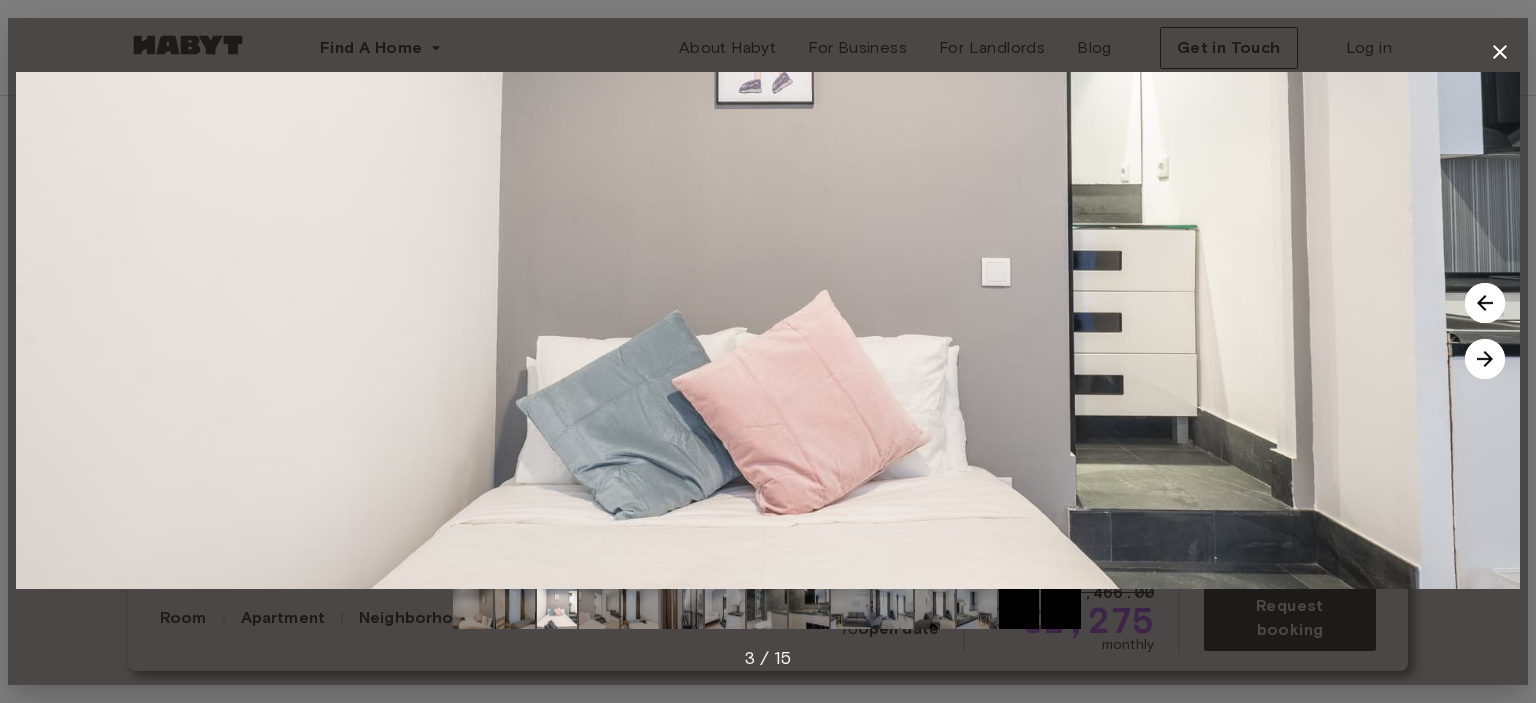 click at bounding box center [1485, 359] 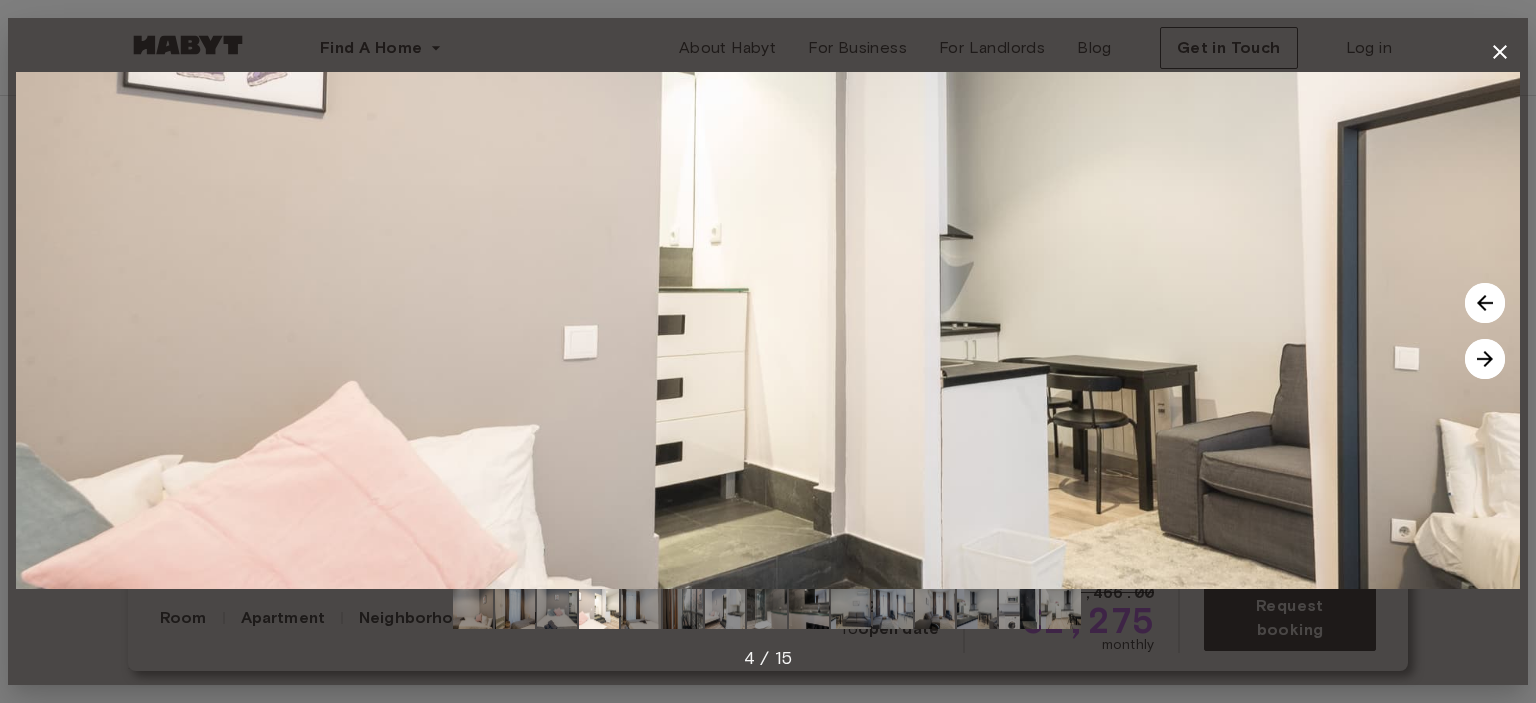click at bounding box center [1485, 359] 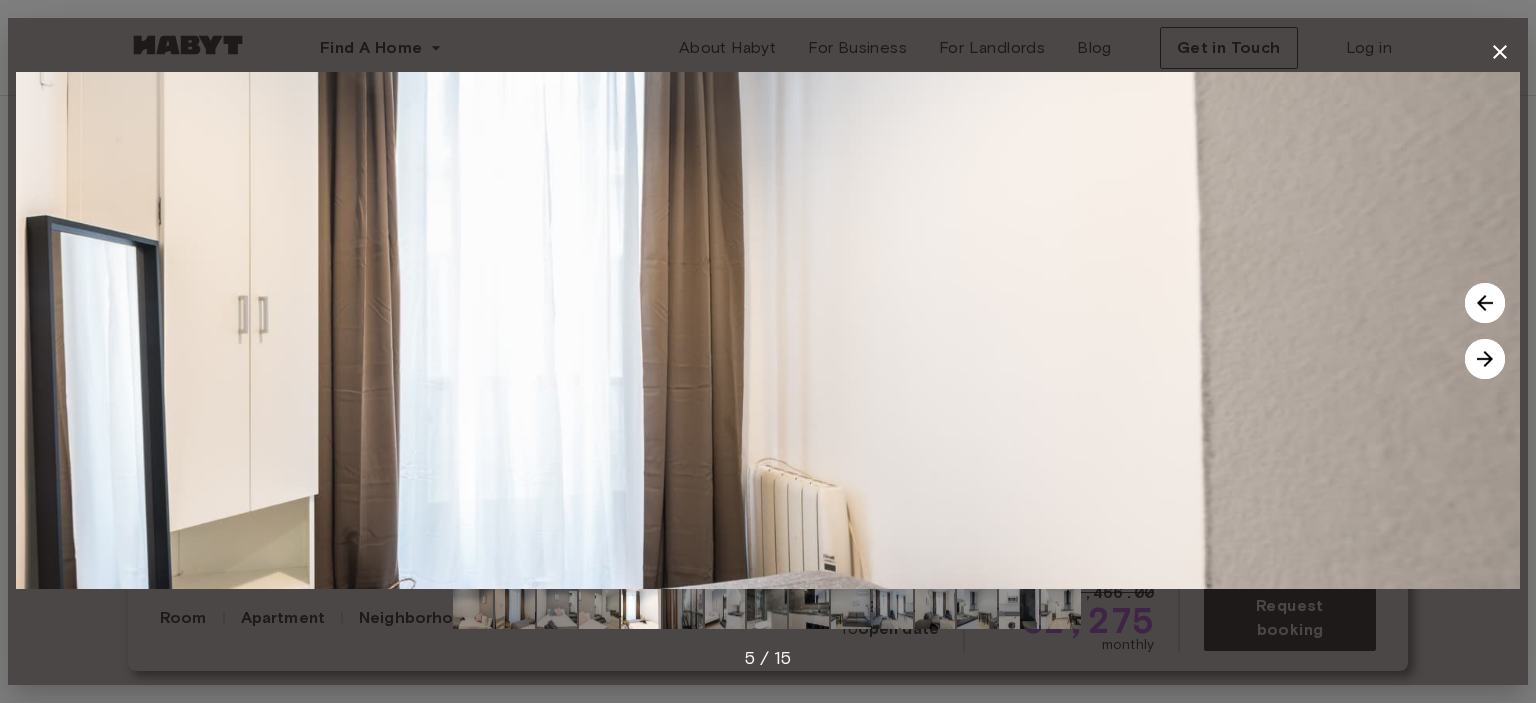 click at bounding box center (1485, 359) 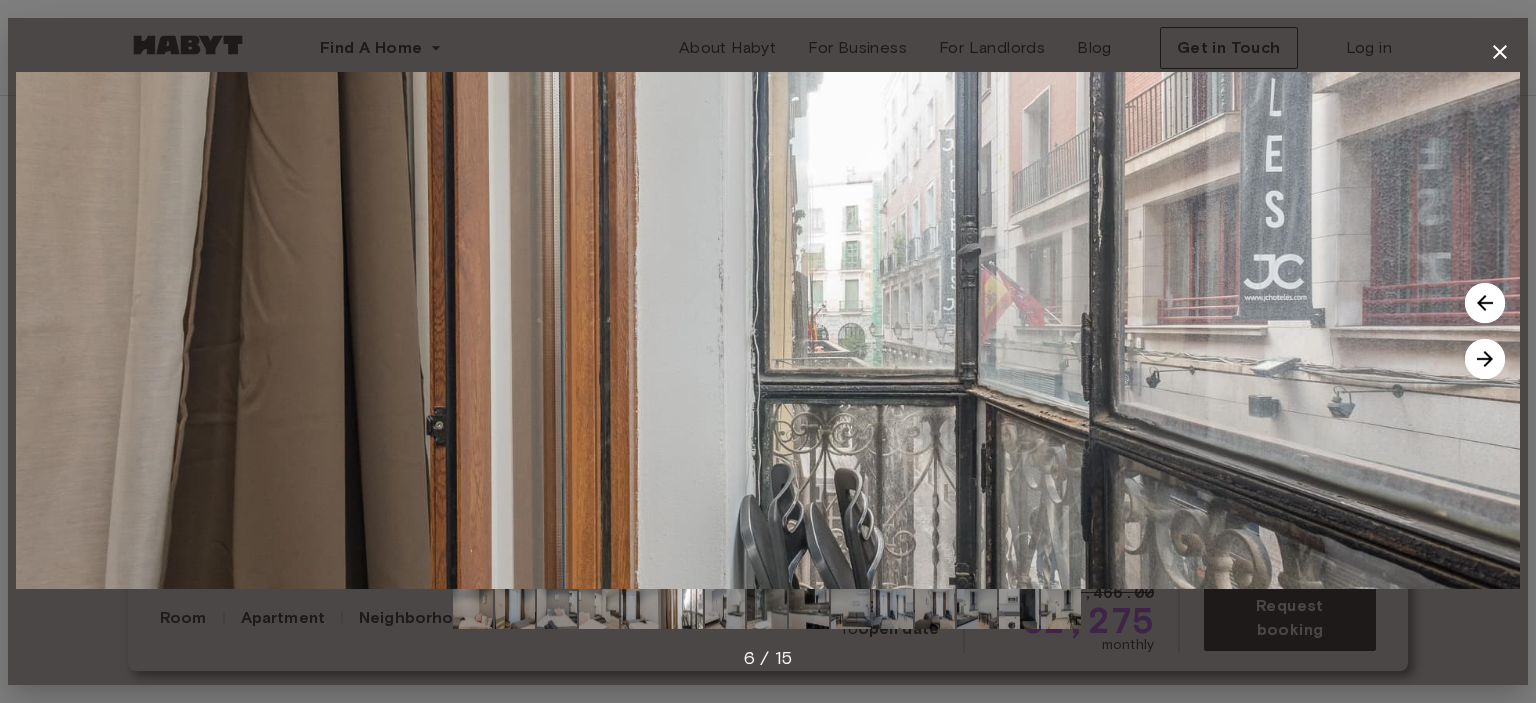 click at bounding box center [1485, 359] 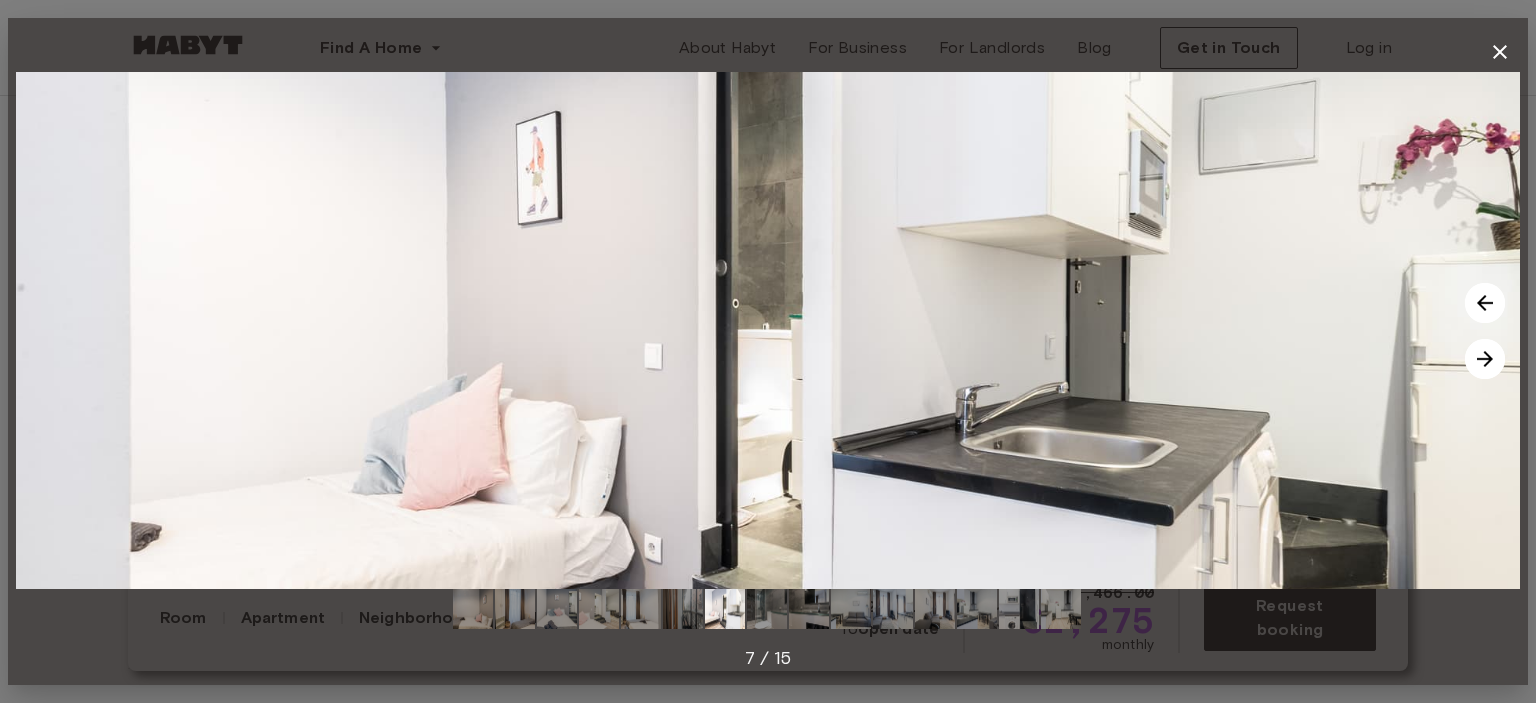 click at bounding box center (1485, 359) 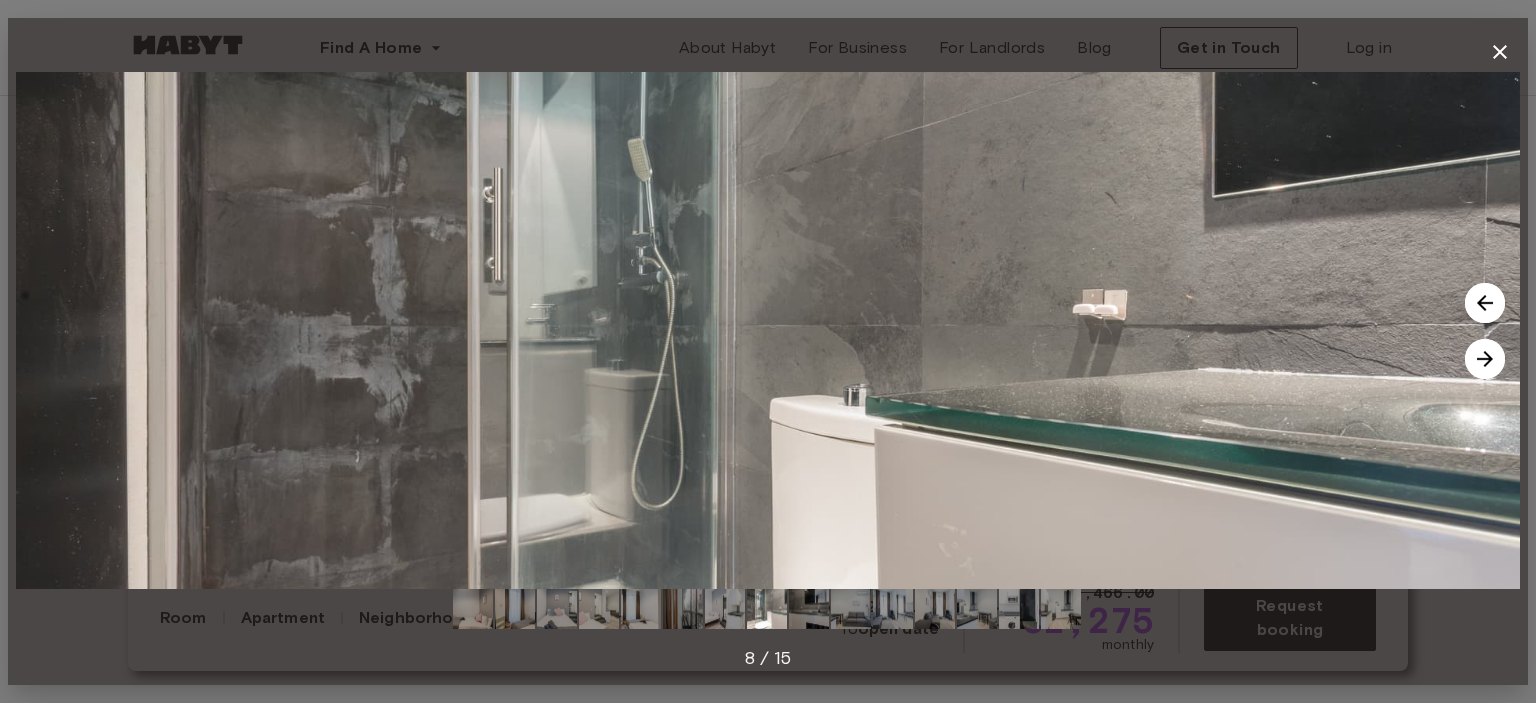 click at bounding box center [1485, 303] 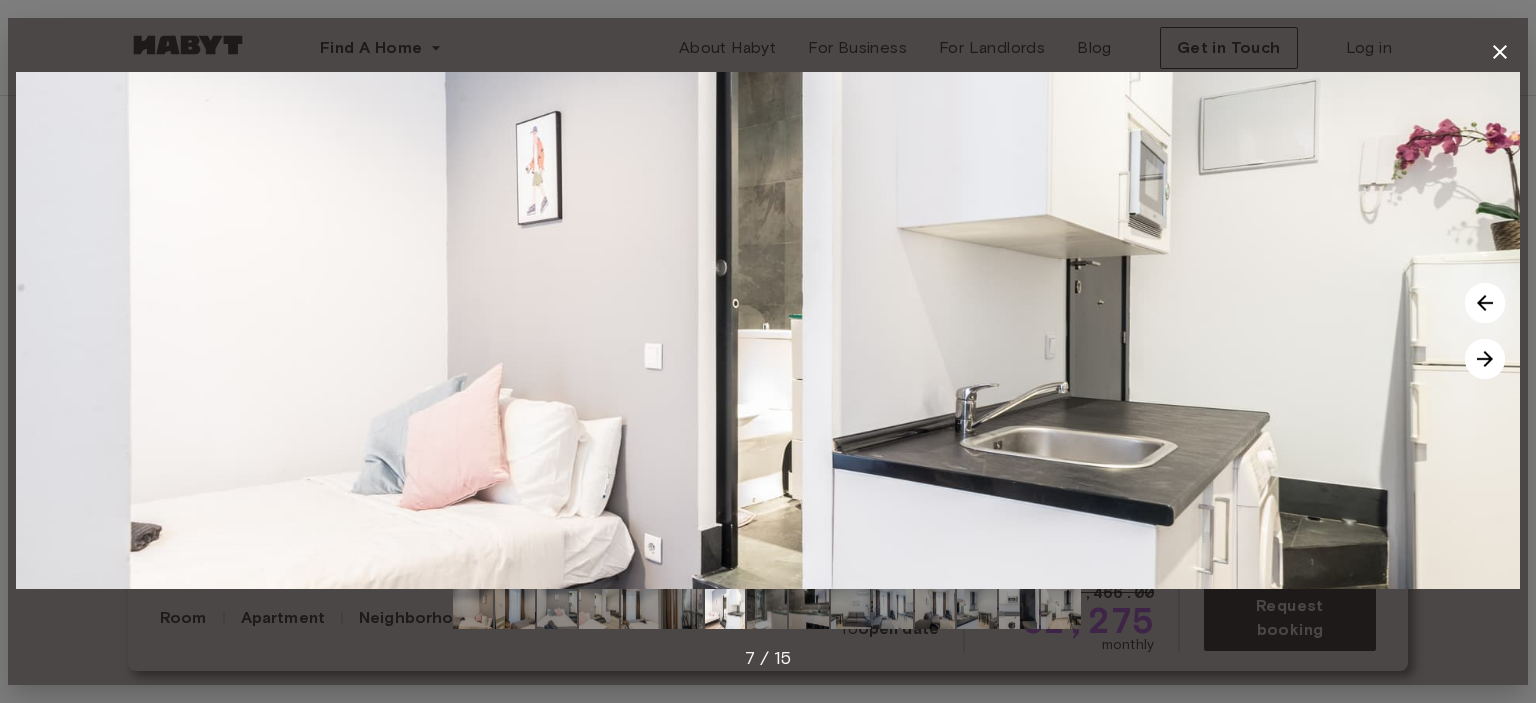 click at bounding box center [1485, 359] 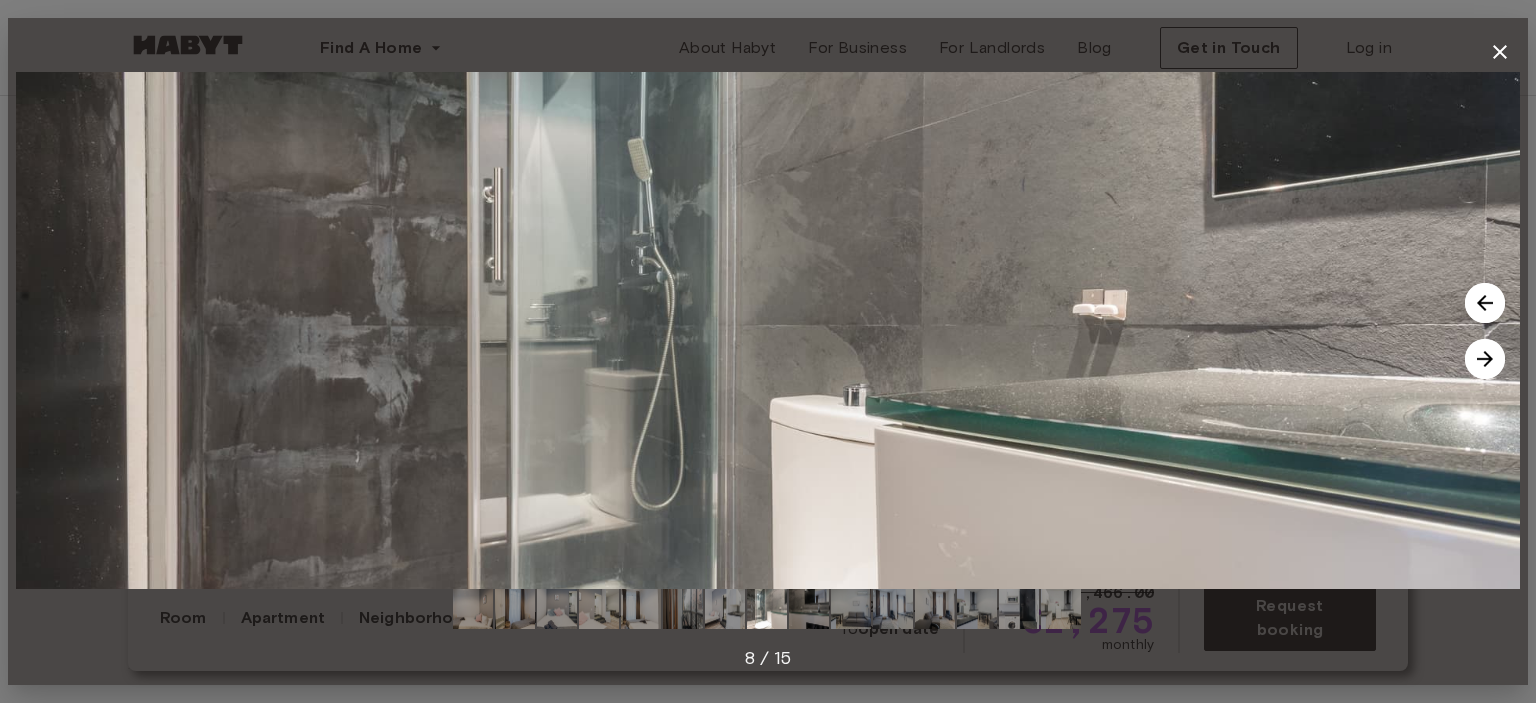 click at bounding box center [1485, 359] 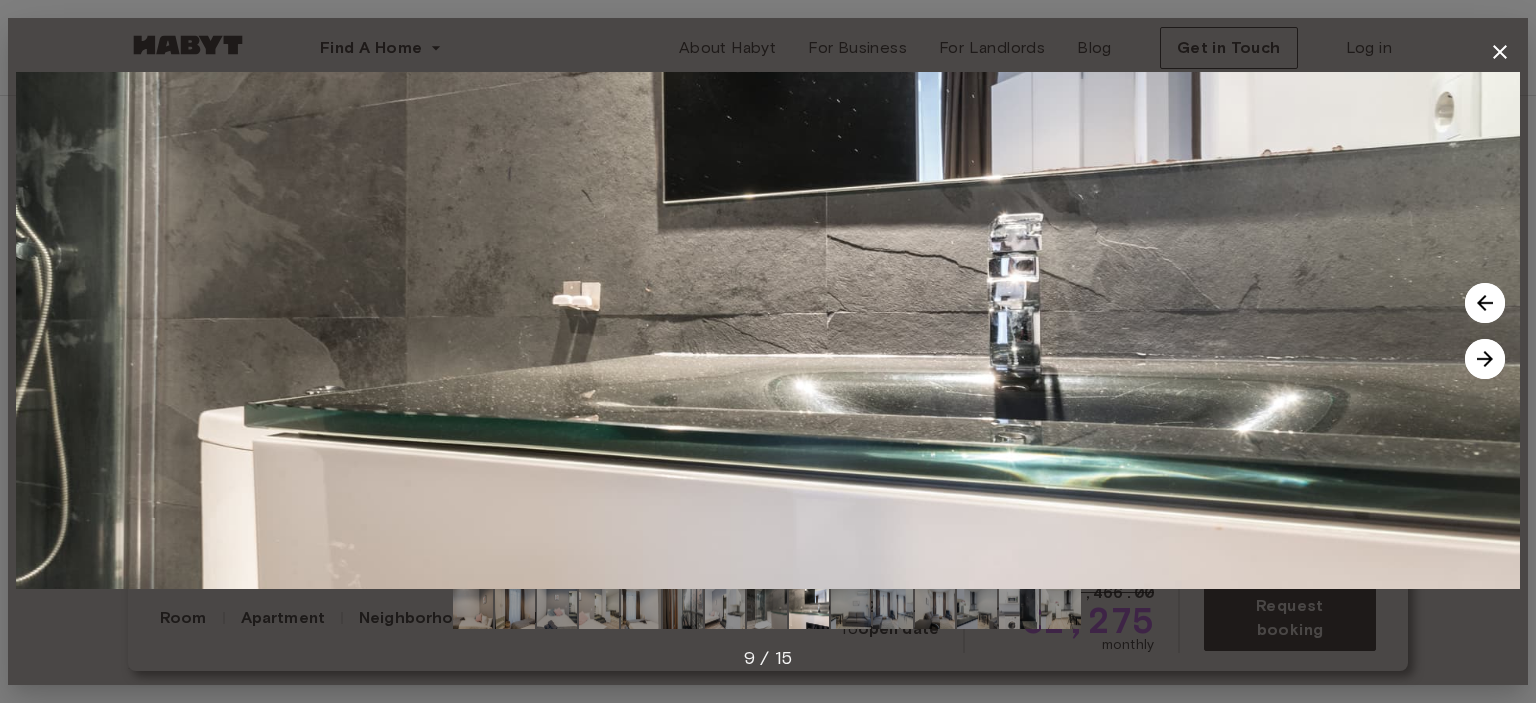 click at bounding box center [1485, 359] 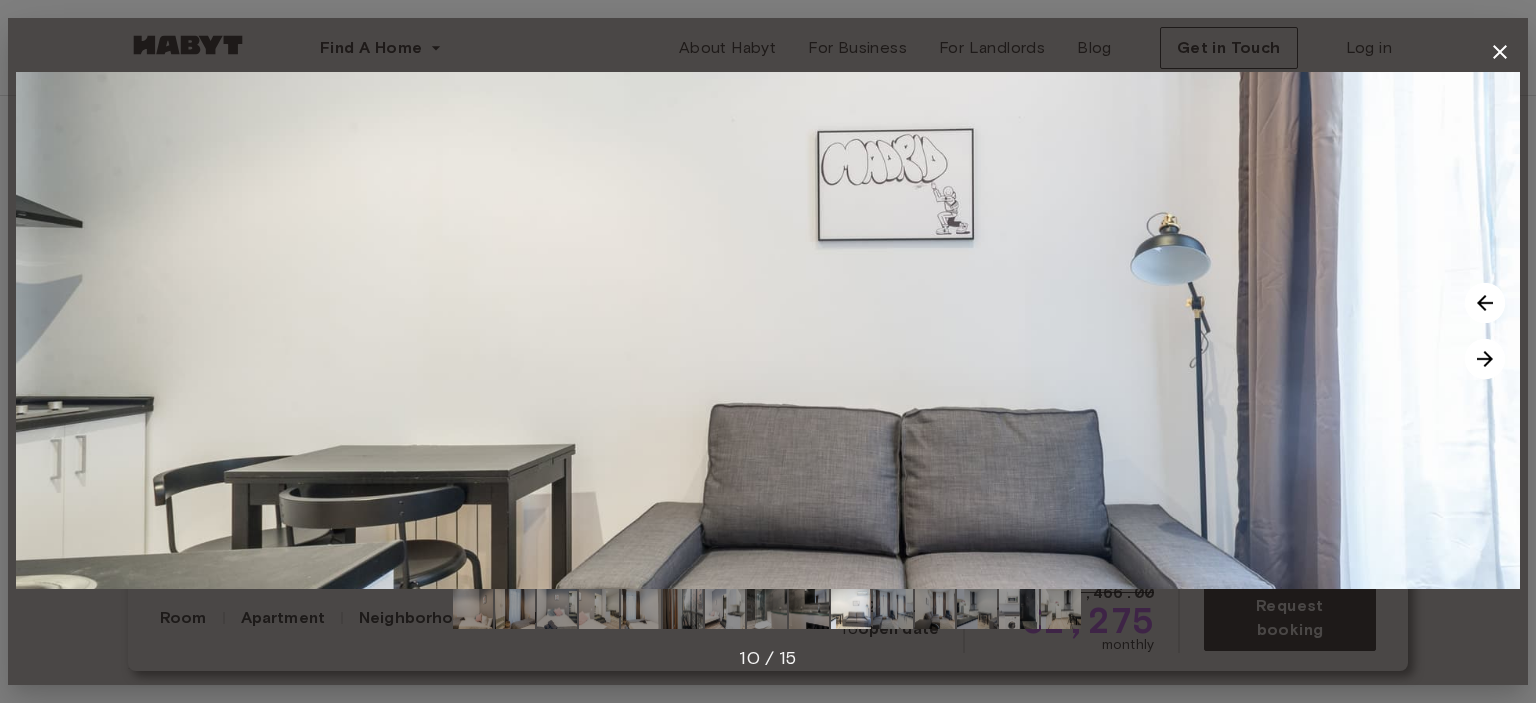 click at bounding box center [1485, 359] 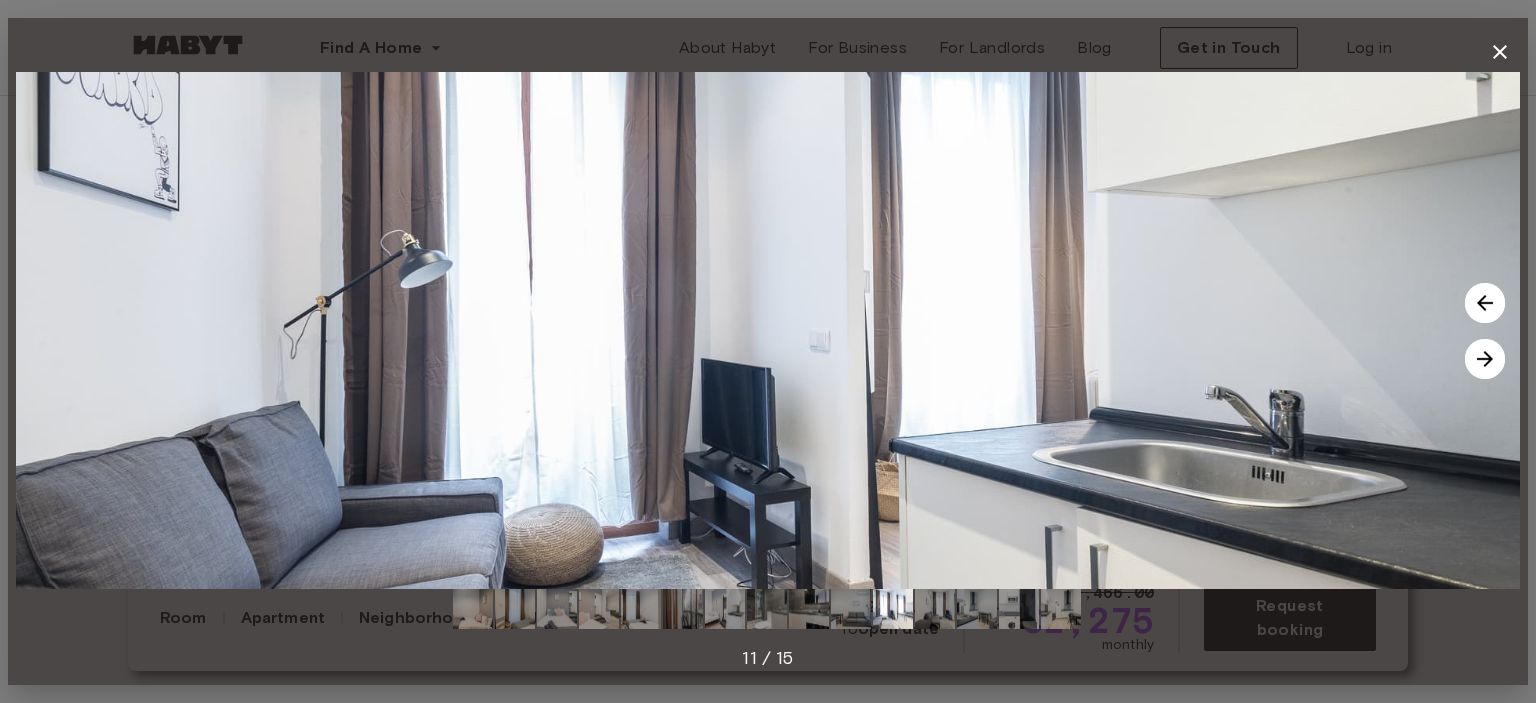 click at bounding box center (1485, 359) 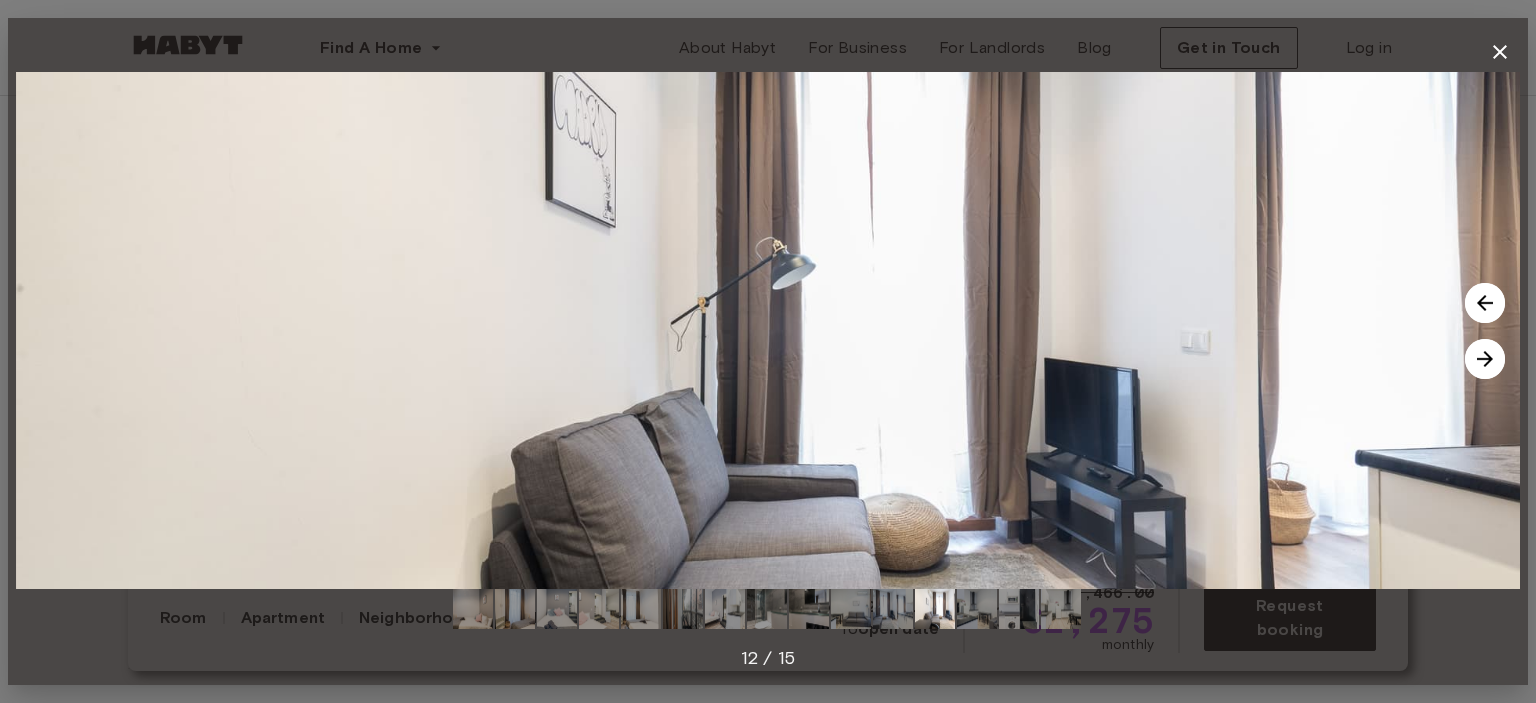 click at bounding box center [1485, 359] 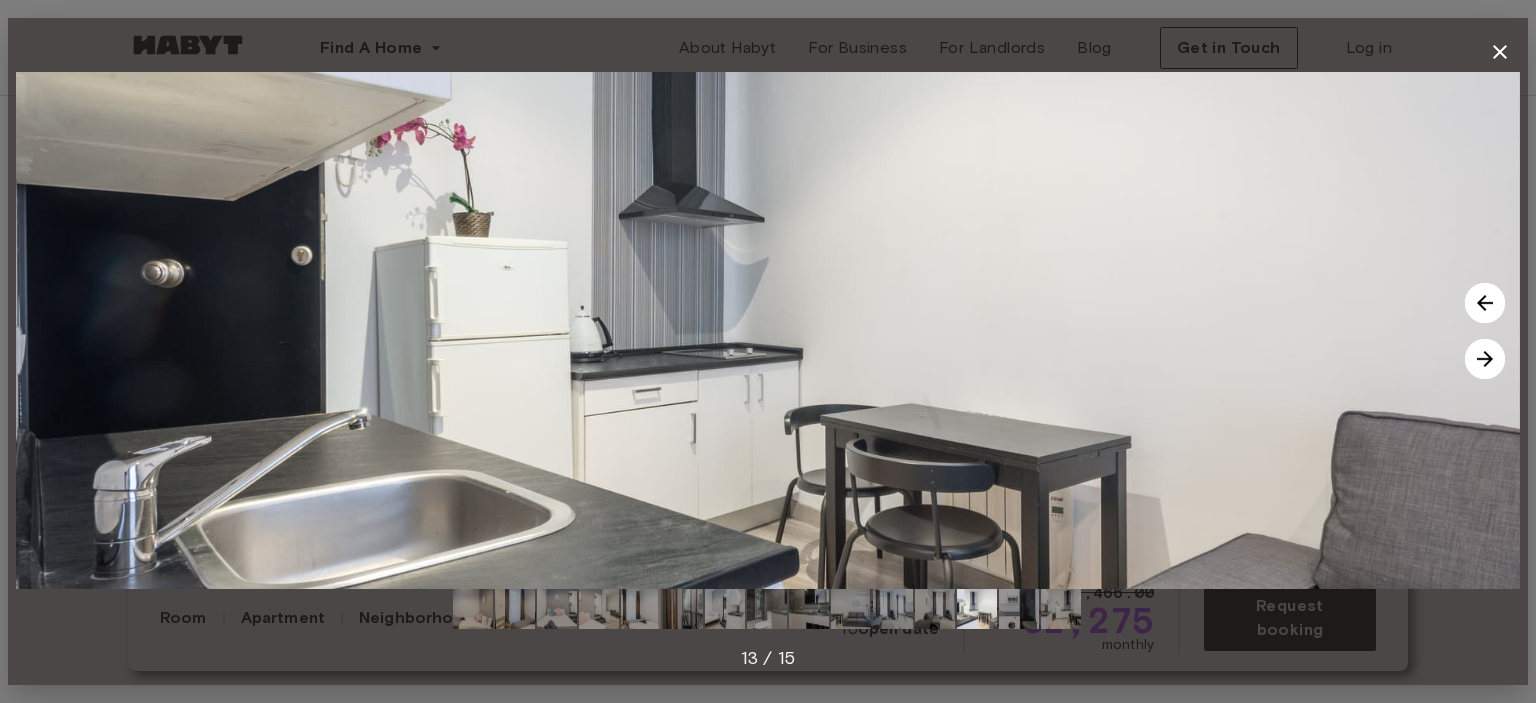 click at bounding box center (1485, 359) 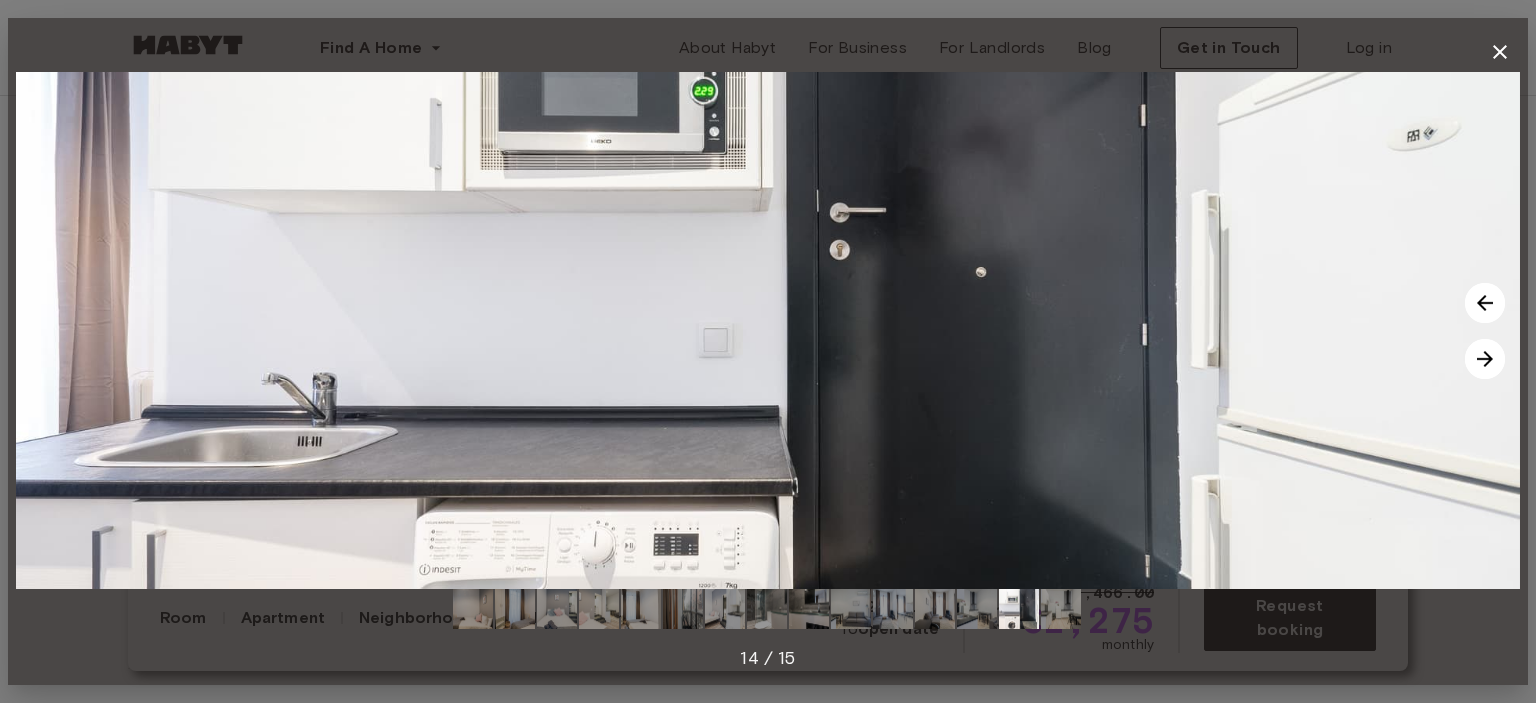 click at bounding box center [1485, 359] 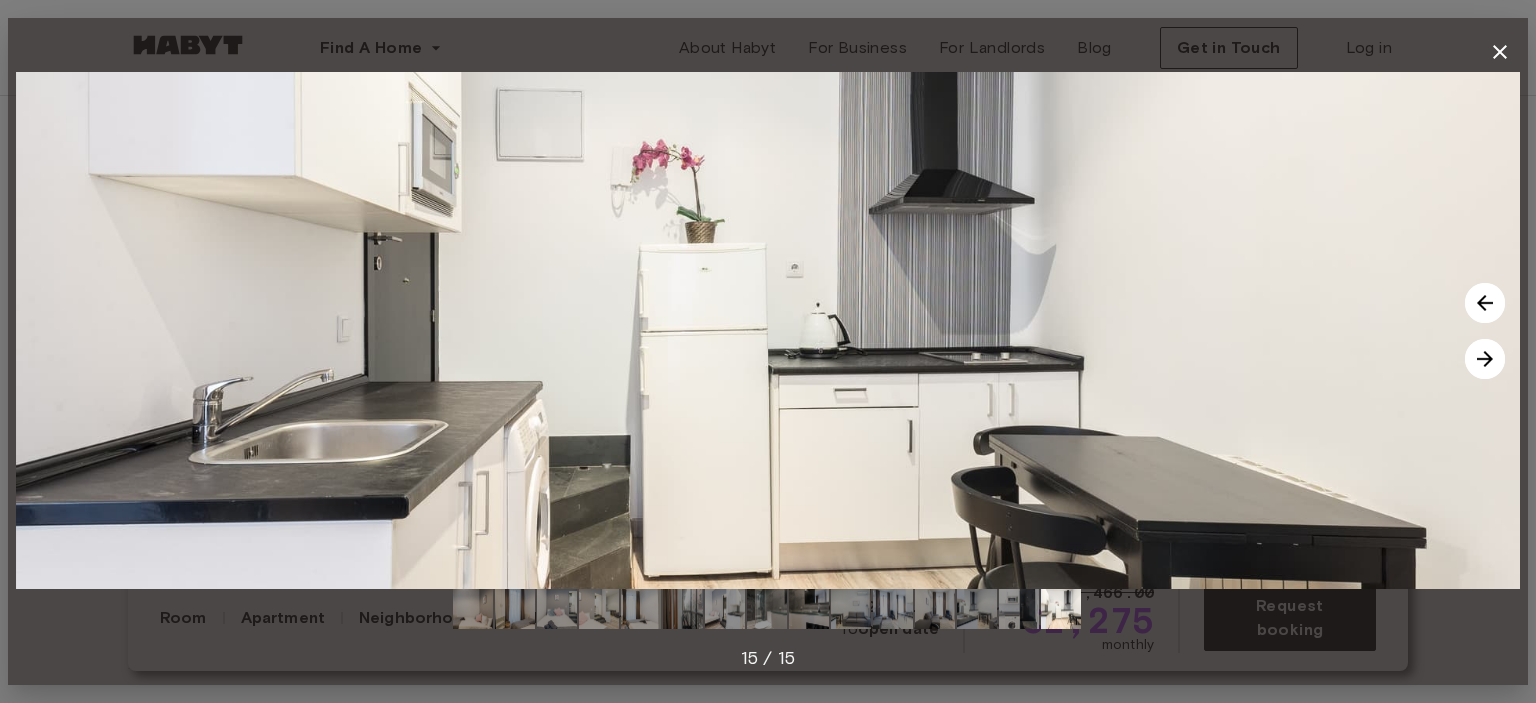 click at bounding box center [1485, 359] 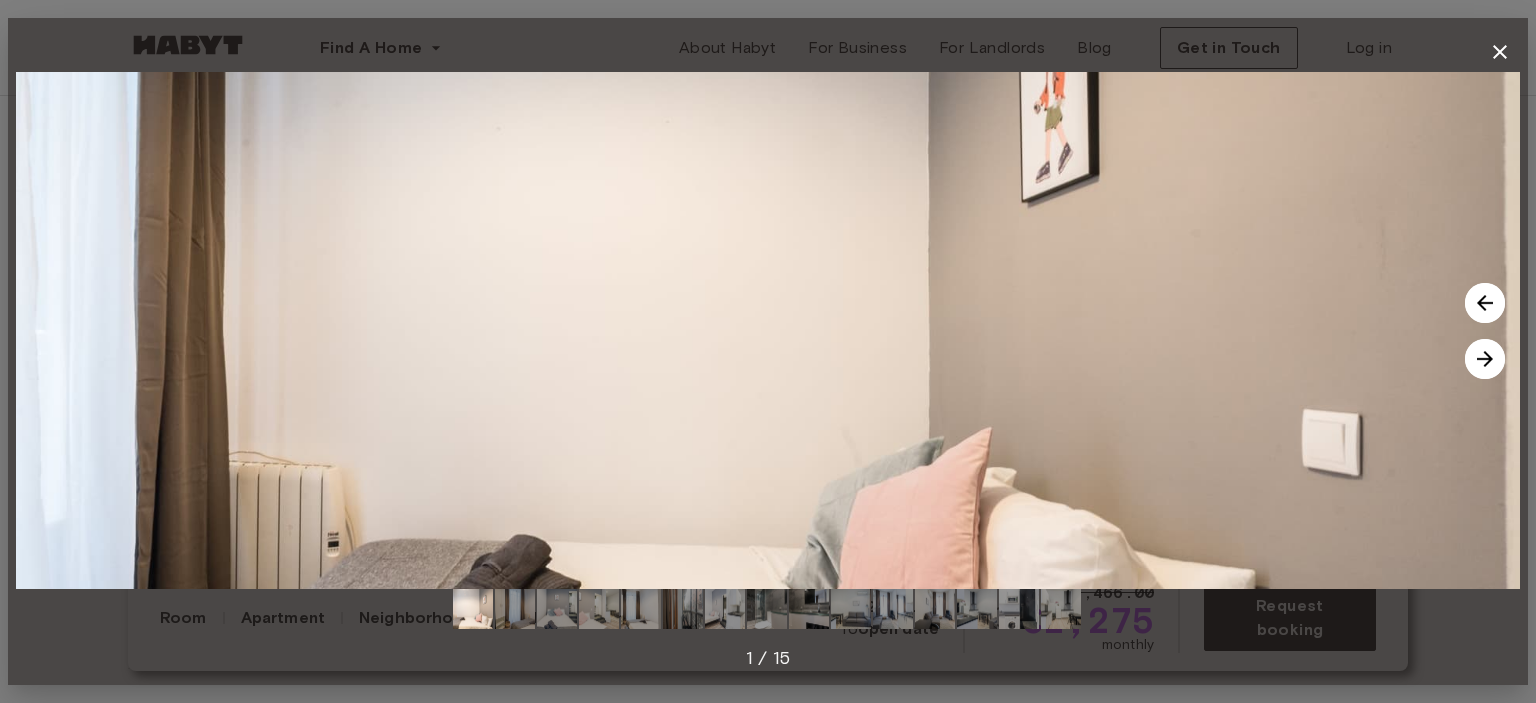 click at bounding box center (1485, 359) 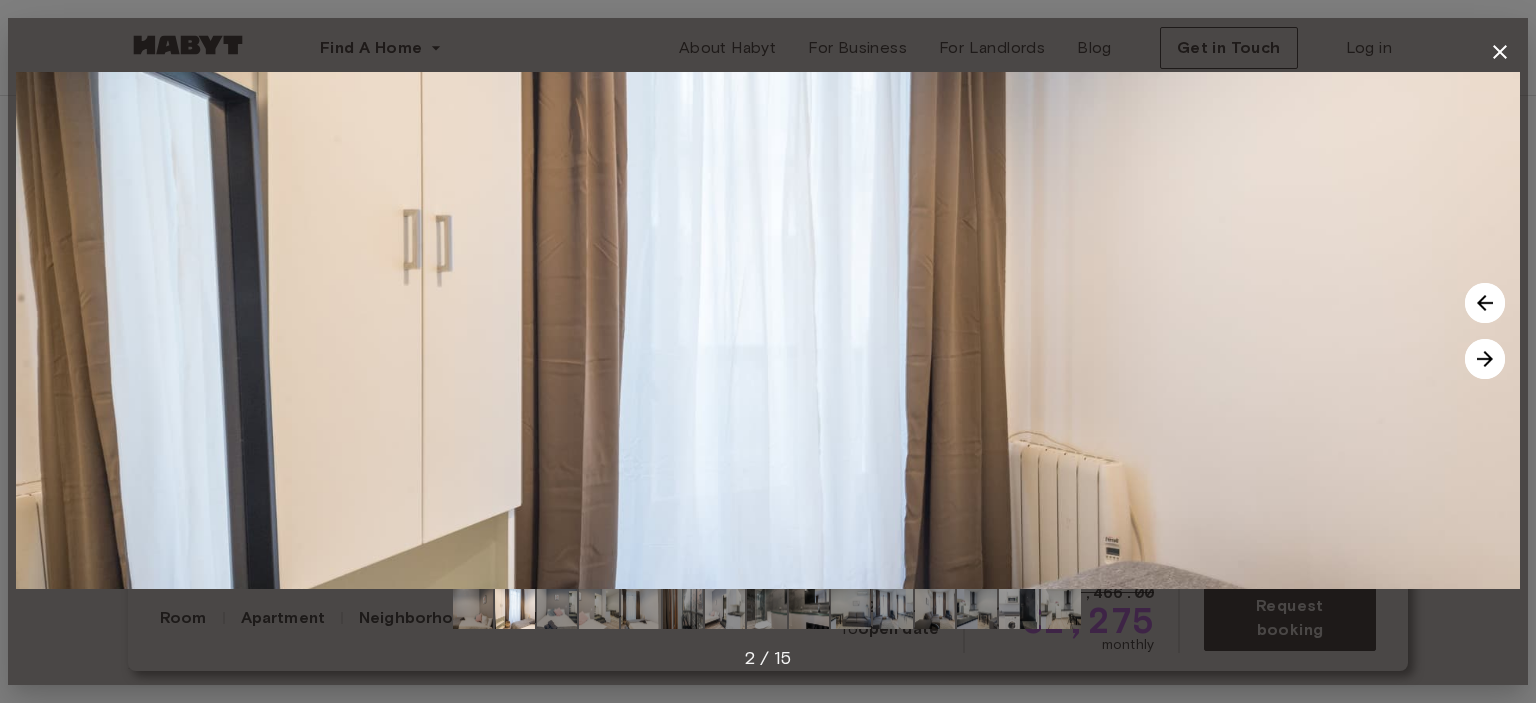 click at bounding box center (1485, 359) 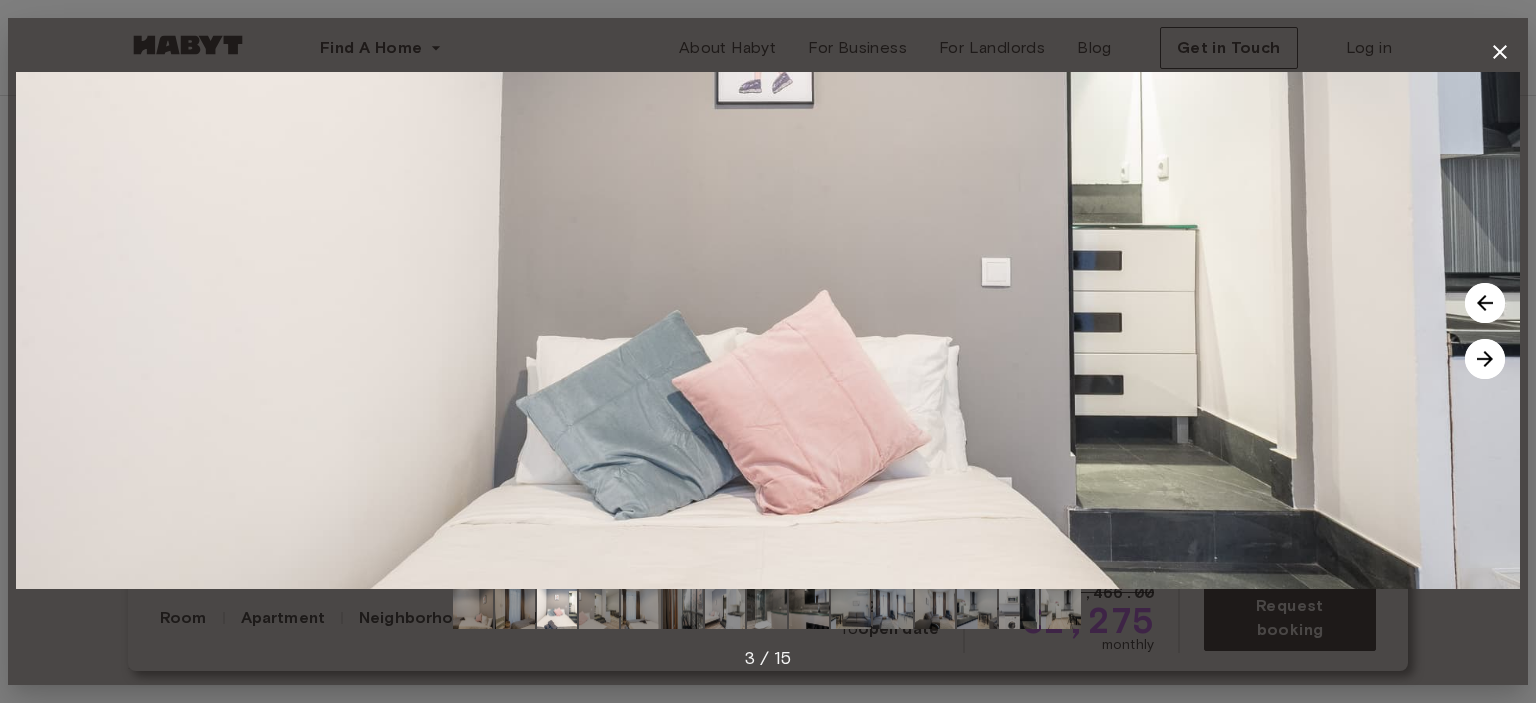 click at bounding box center [1485, 359] 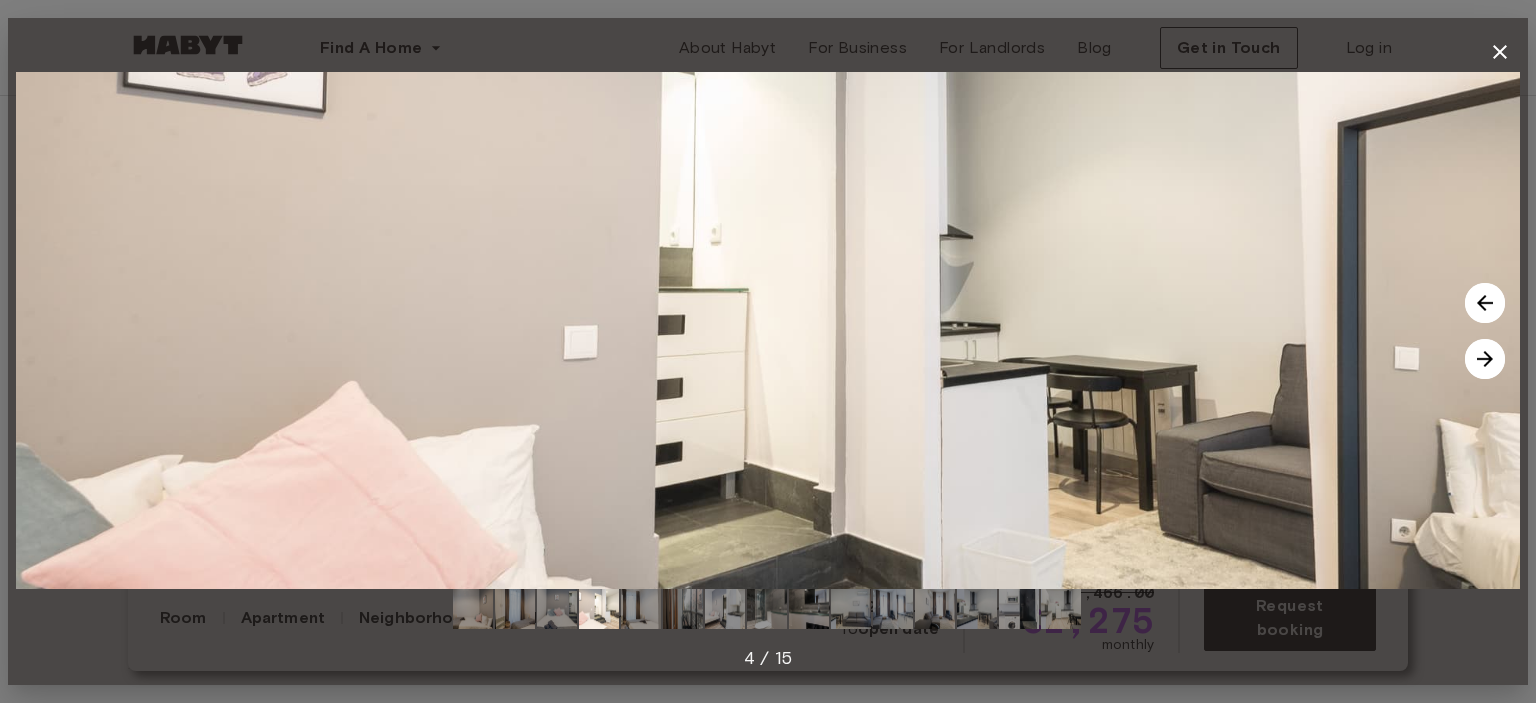 click at bounding box center [1485, 359] 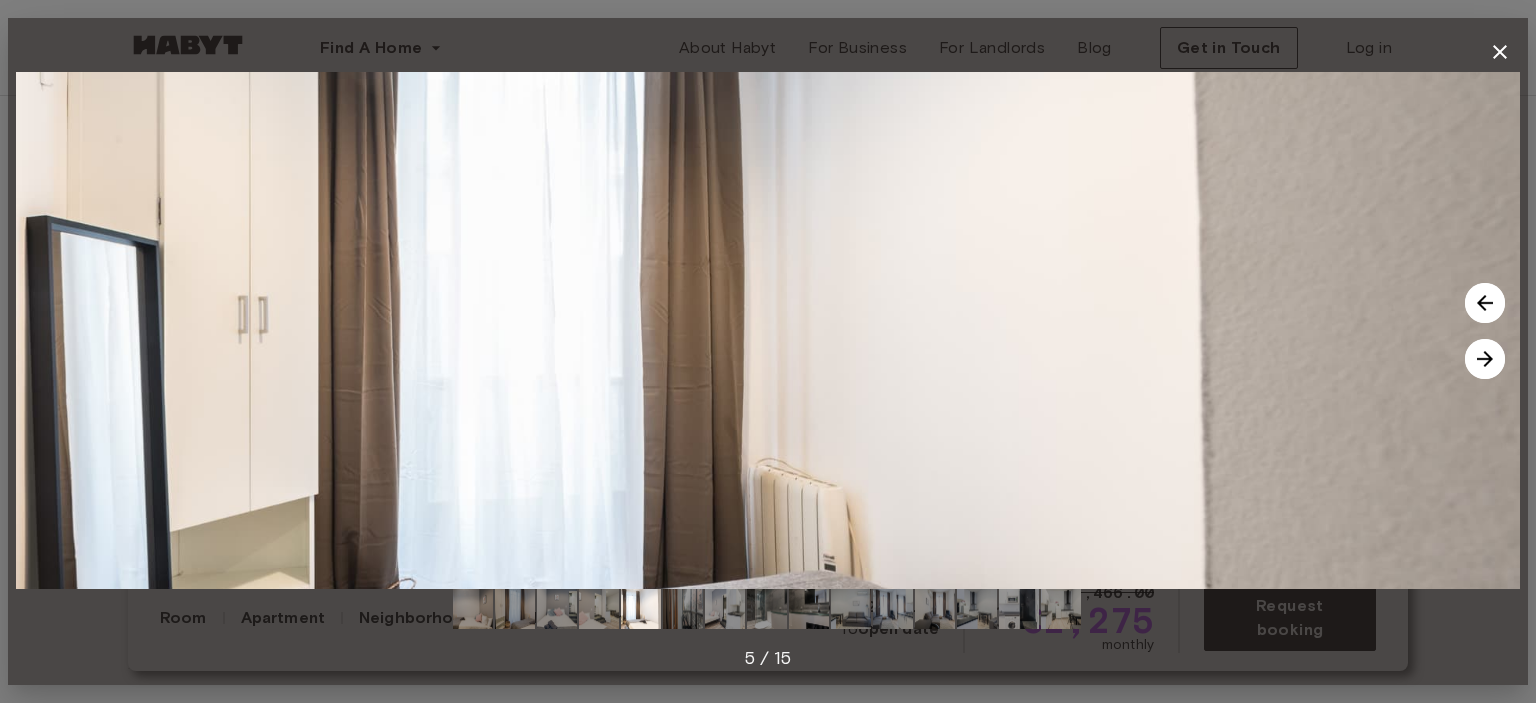 click at bounding box center [1485, 359] 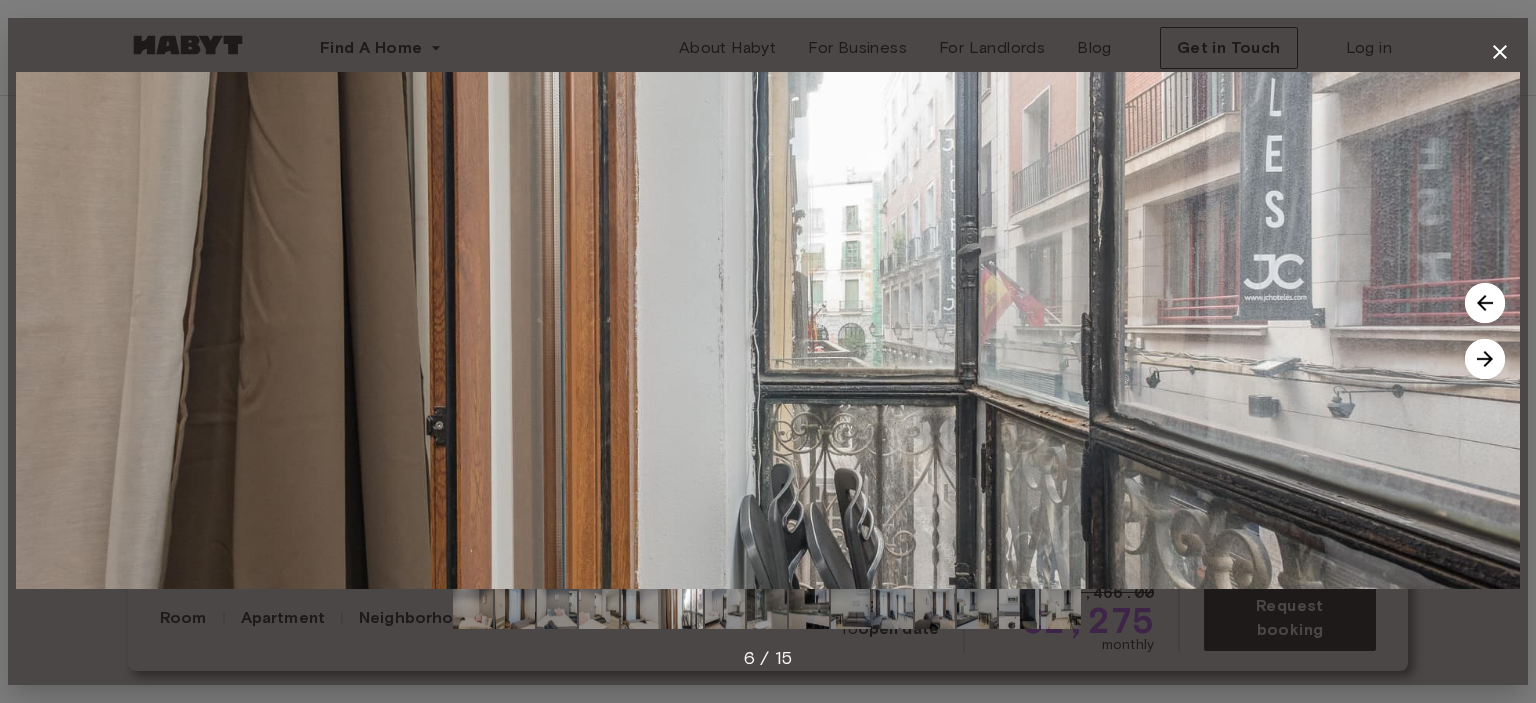 click at bounding box center (1485, 359) 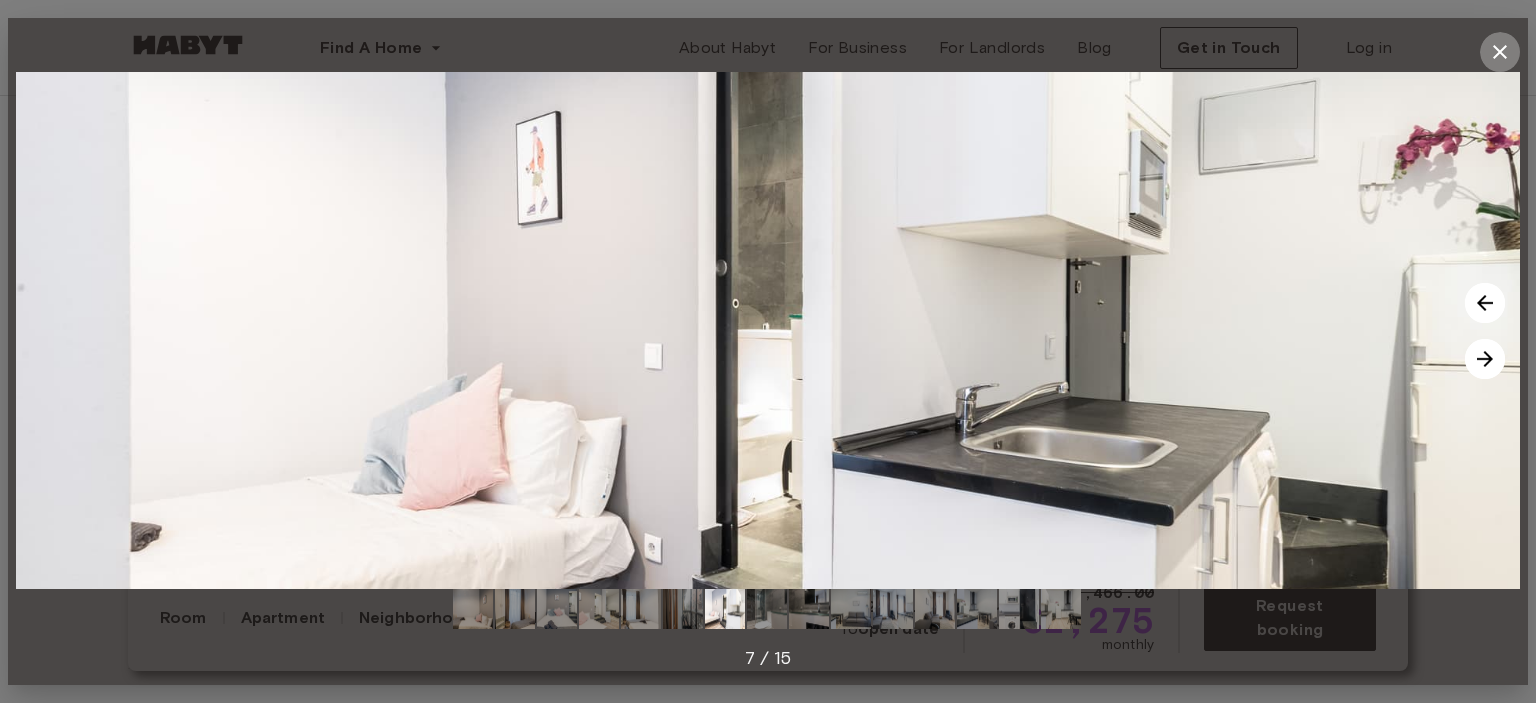 click 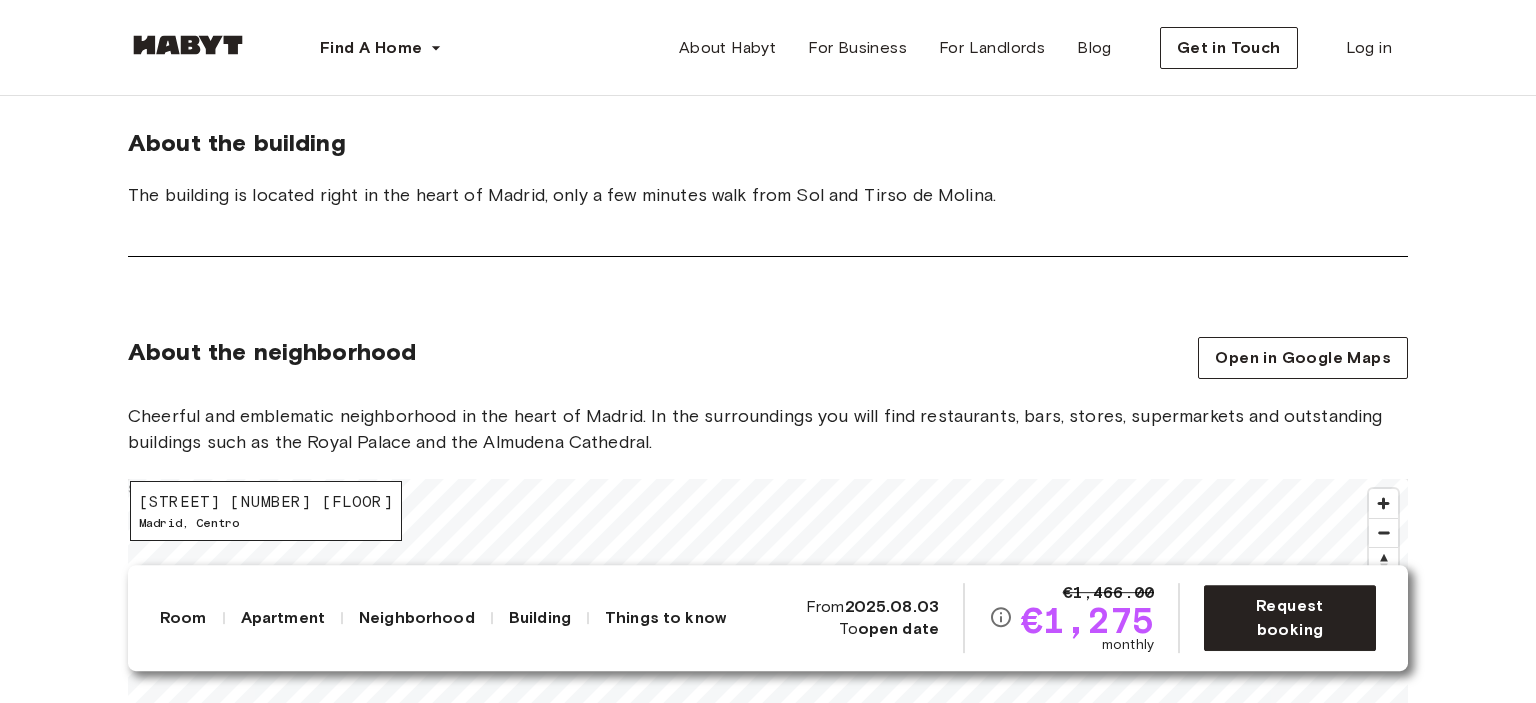 scroll, scrollTop: 1478, scrollLeft: 0, axis: vertical 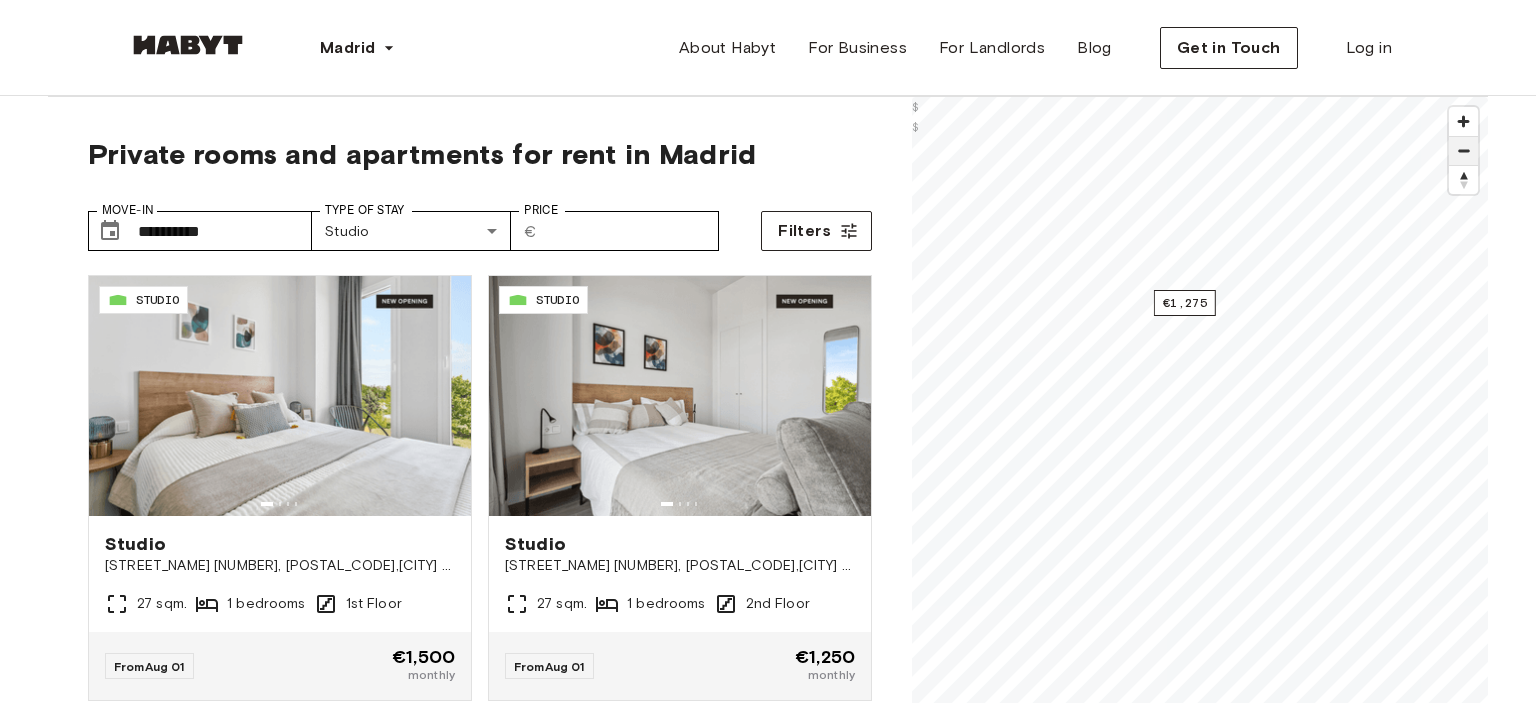 click at bounding box center [1463, 151] 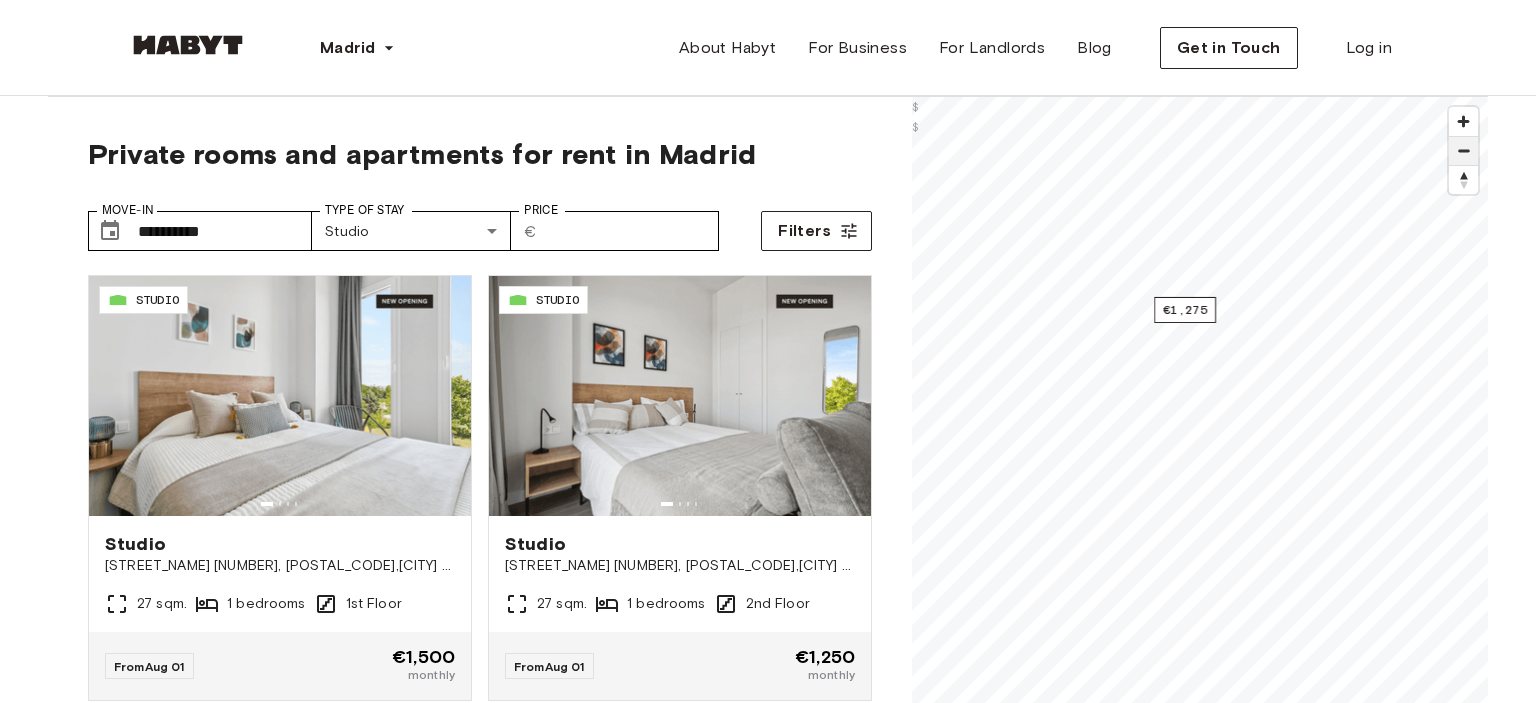 click at bounding box center (1463, 151) 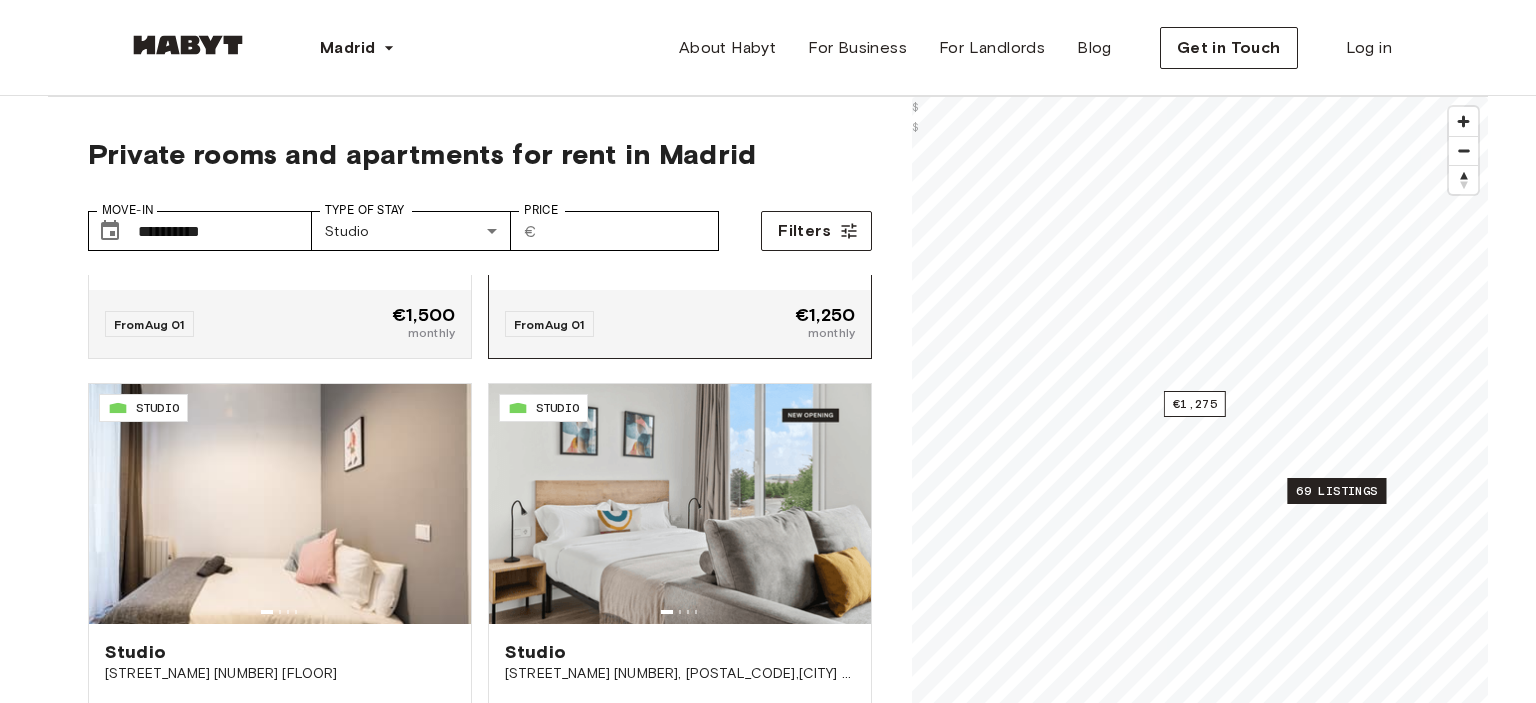 scroll, scrollTop: 346, scrollLeft: 0, axis: vertical 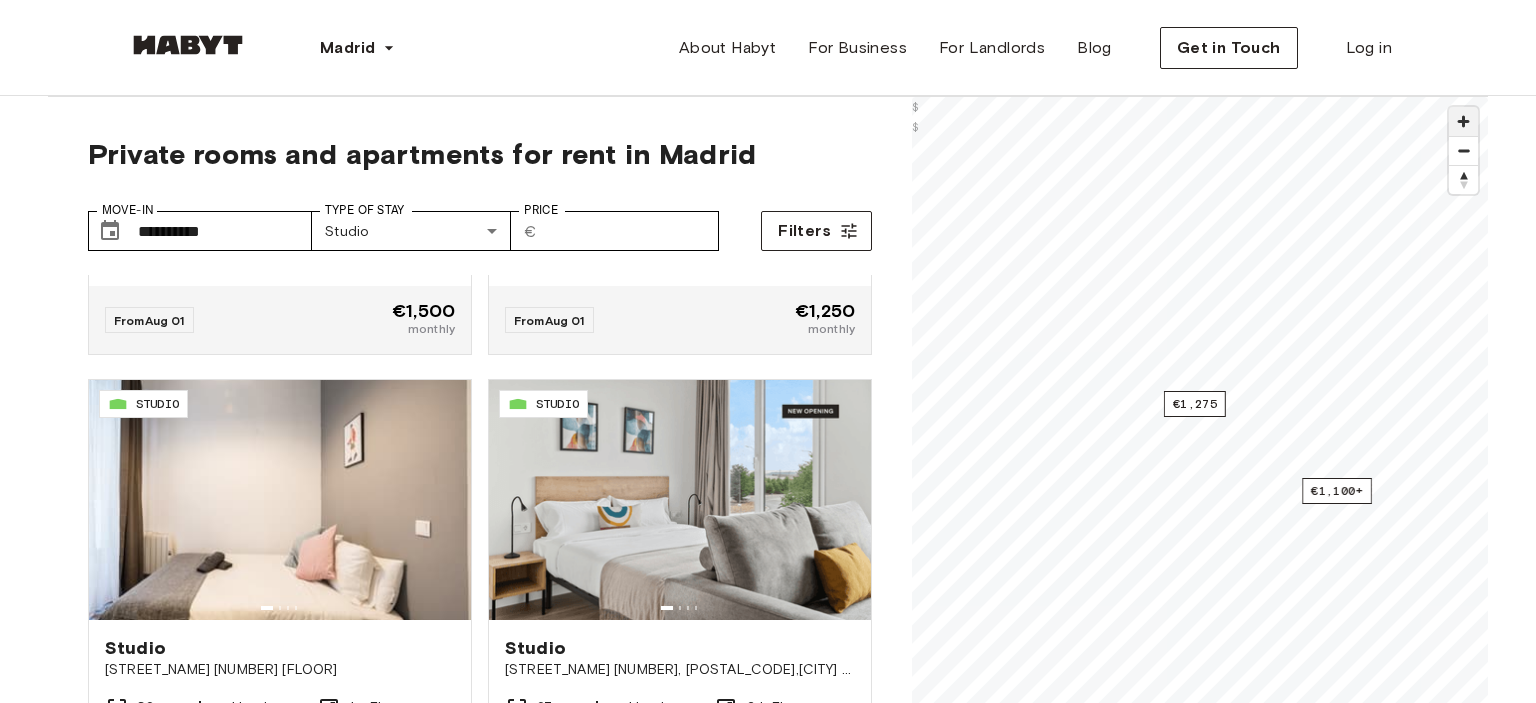 click at bounding box center [1463, 121] 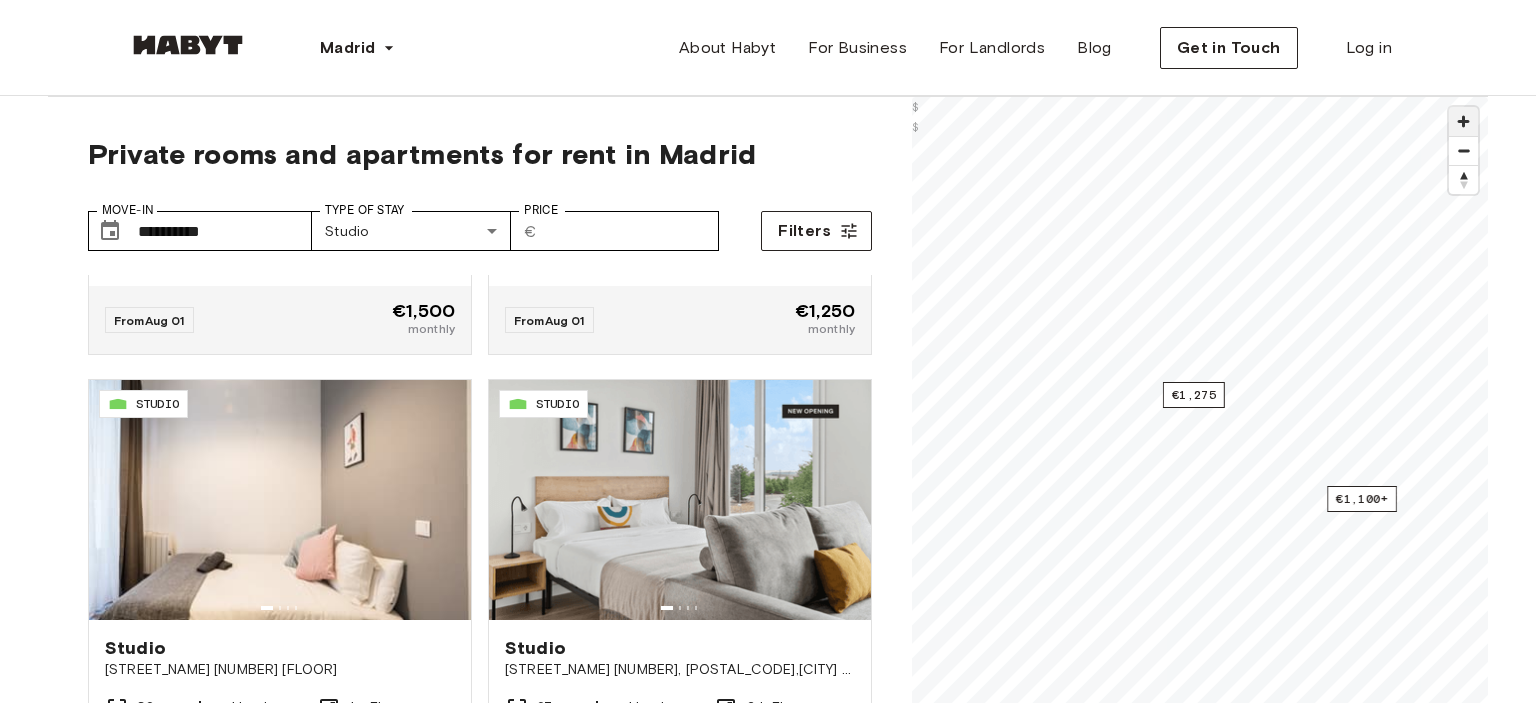 click at bounding box center (1463, 121) 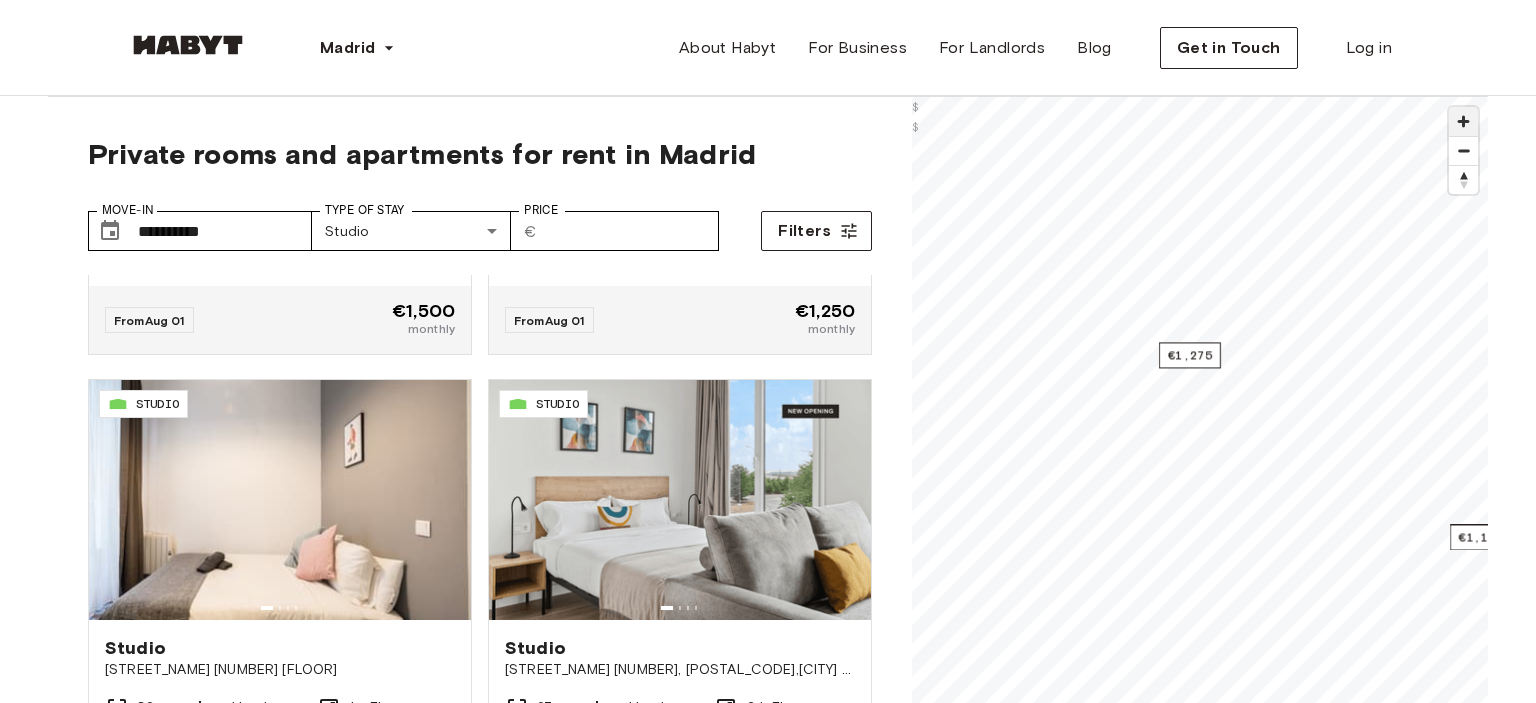 click at bounding box center [1463, 121] 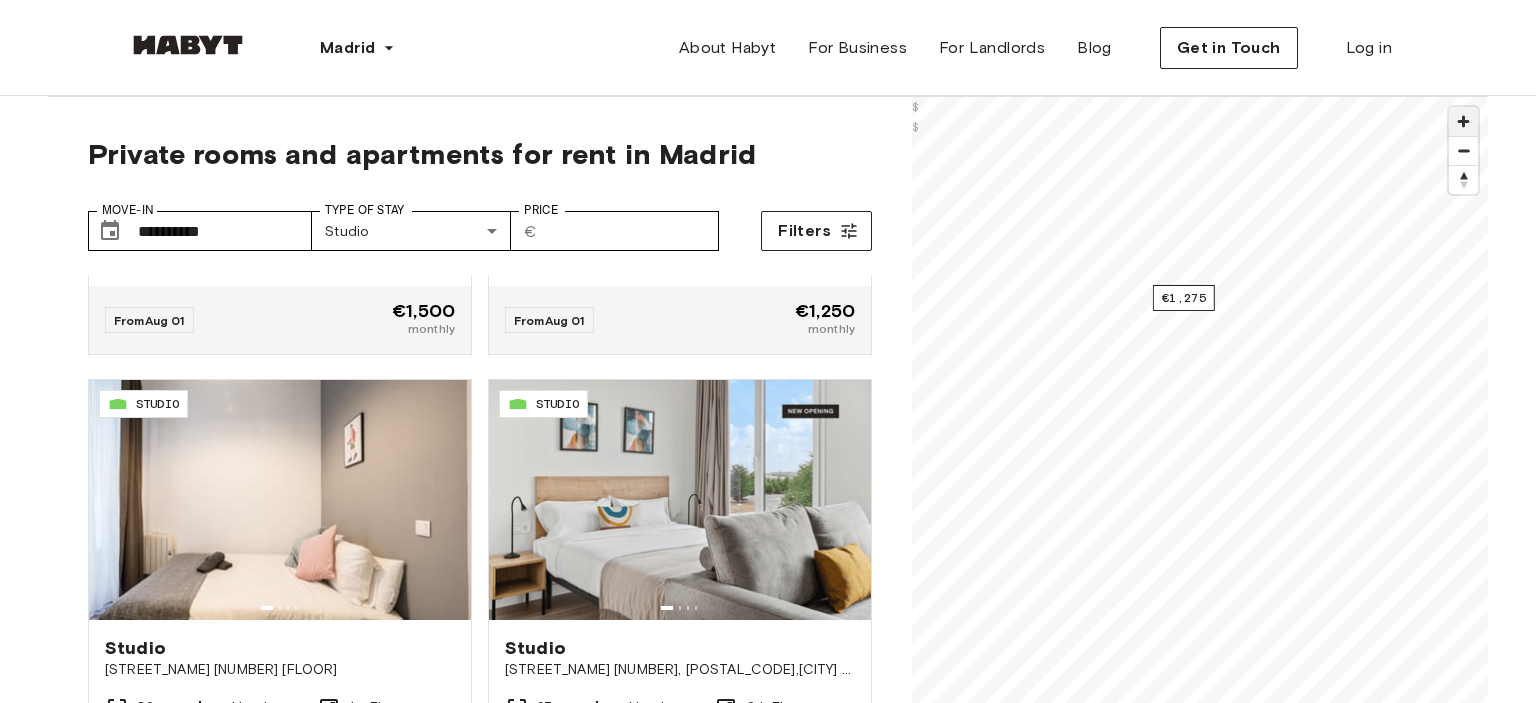 click at bounding box center (1463, 121) 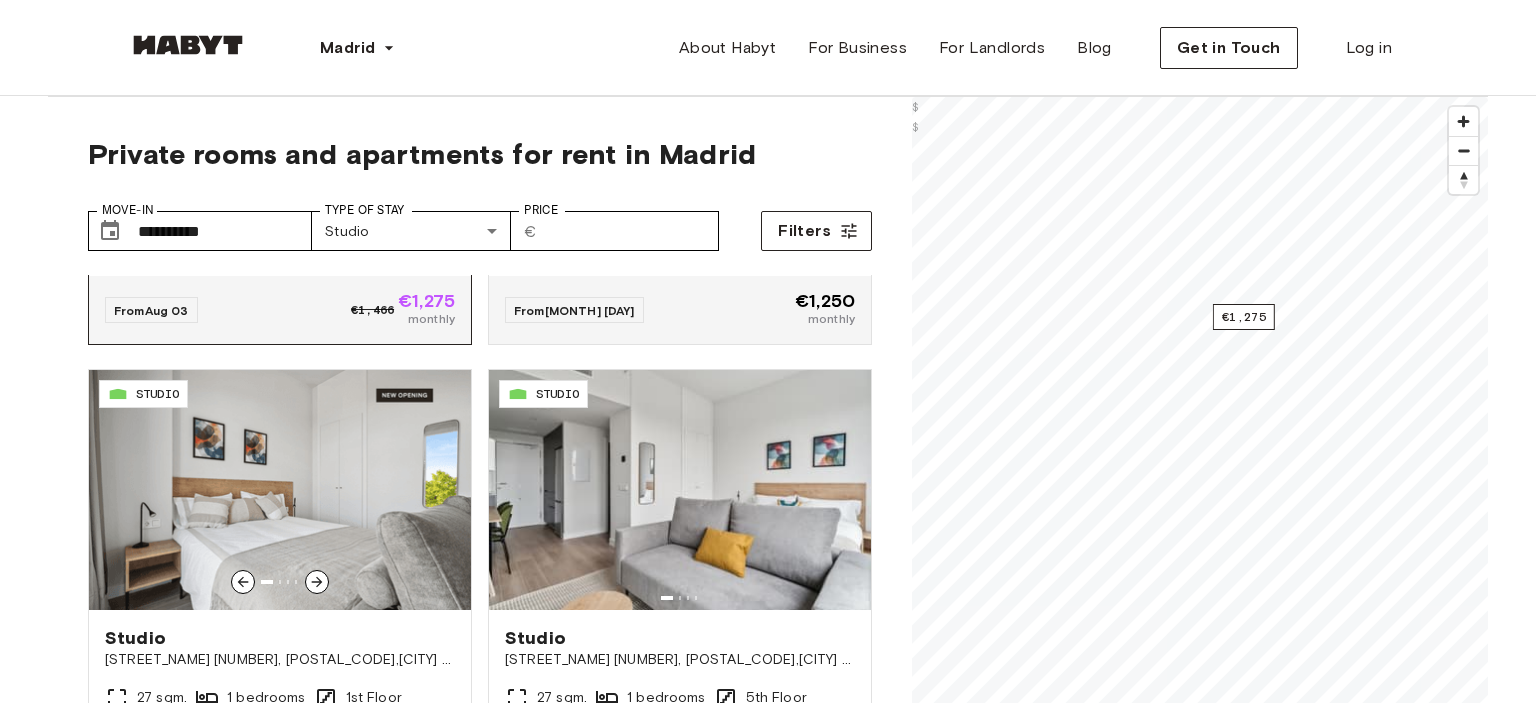 scroll, scrollTop: 461, scrollLeft: 0, axis: vertical 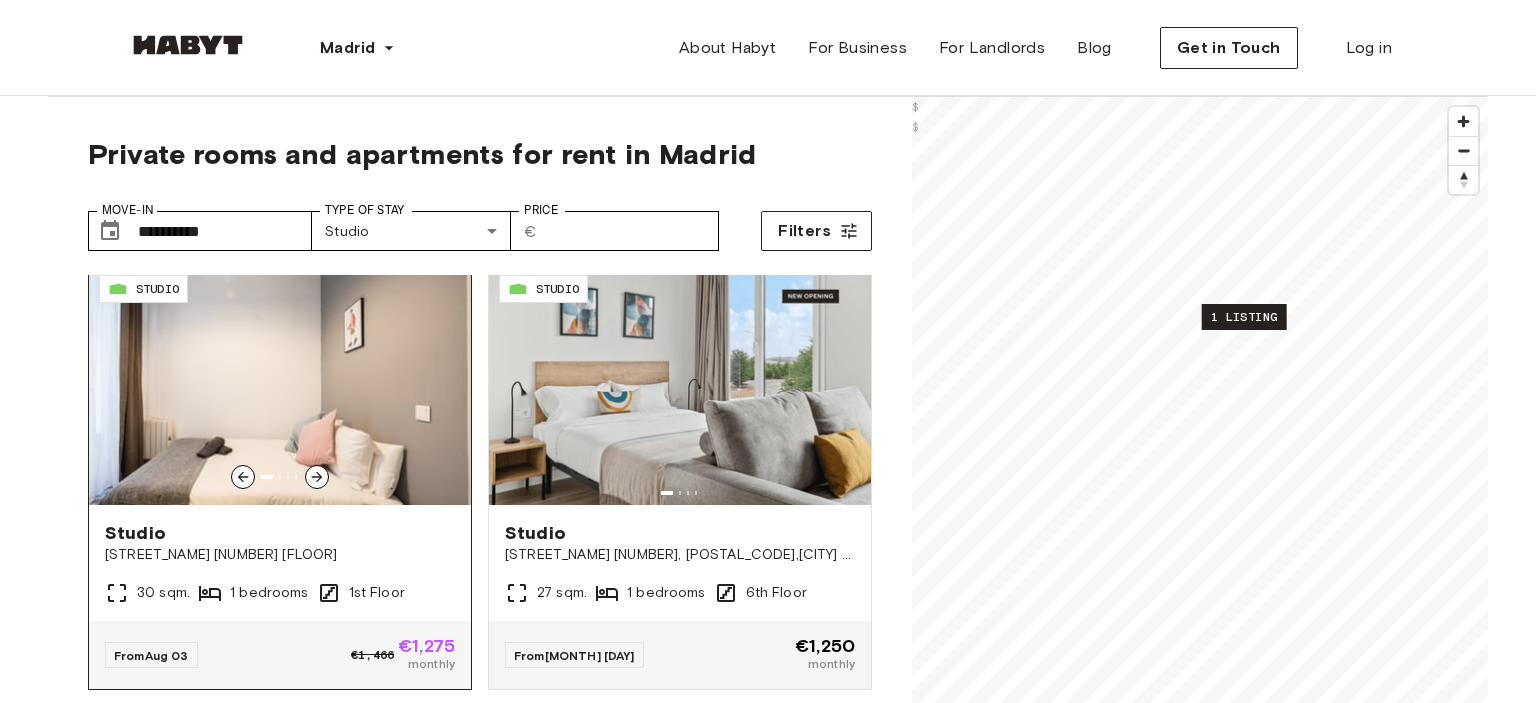 click at bounding box center [280, 385] 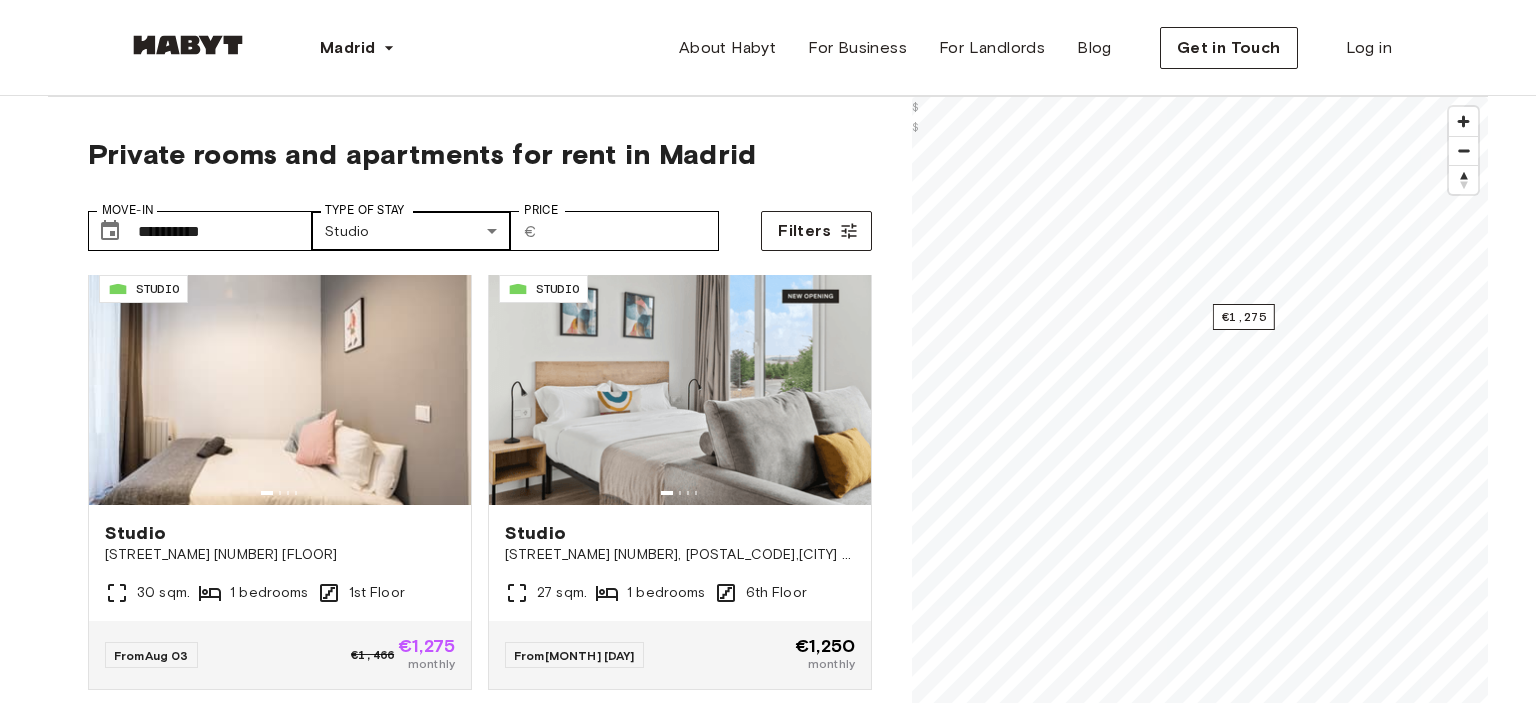 click on "**********" at bounding box center [768, 2403] 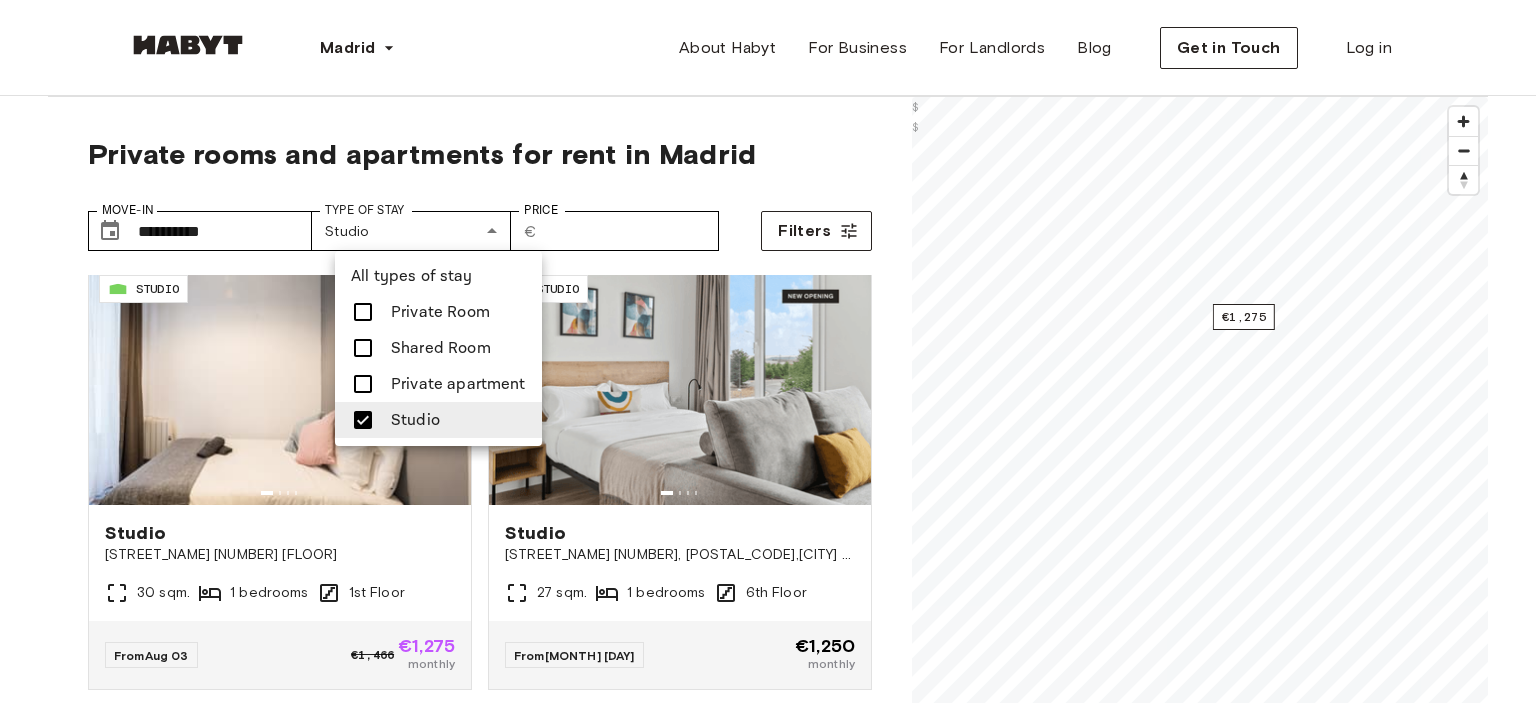 click on "Private apartment" at bounding box center (458, 384) 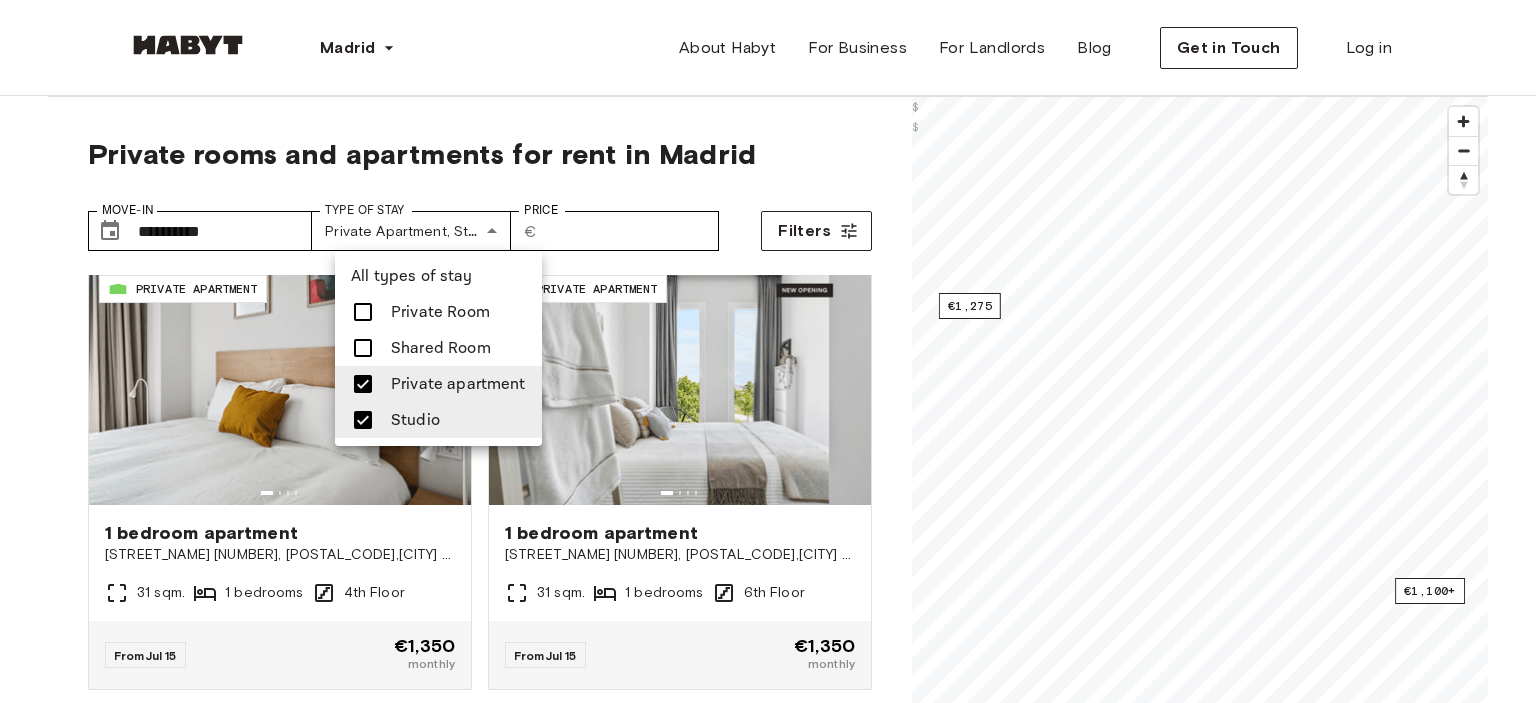 click at bounding box center (363, 420) 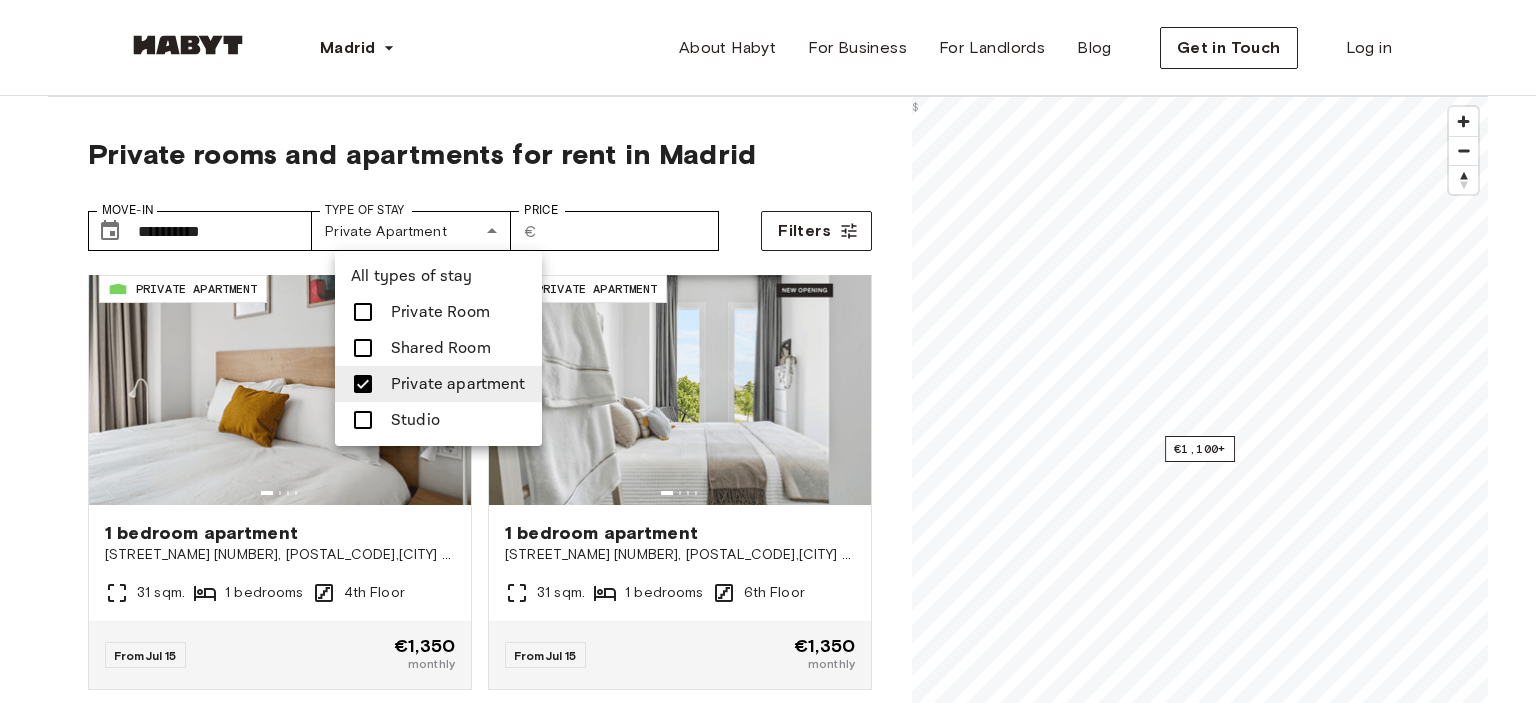 click at bounding box center (768, 351) 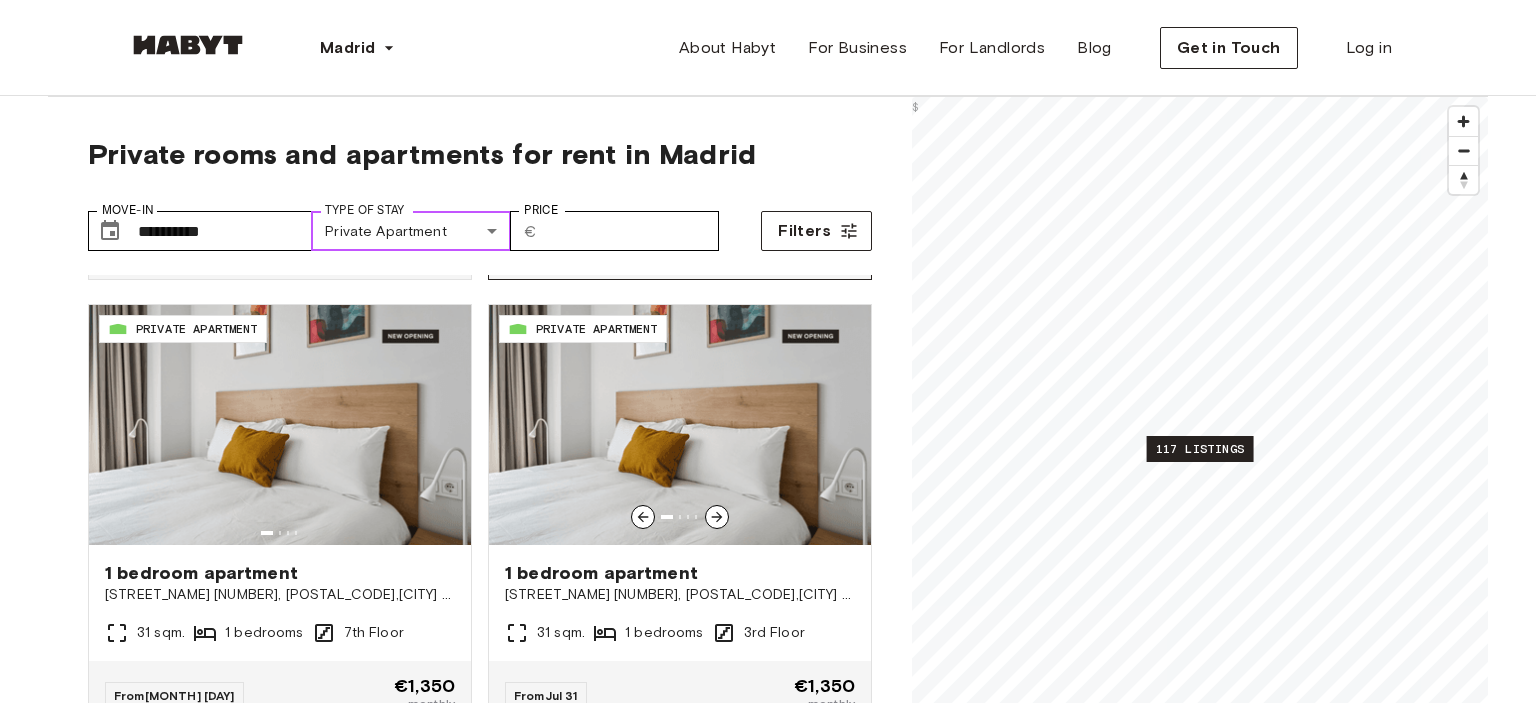 scroll, scrollTop: 3882, scrollLeft: 0, axis: vertical 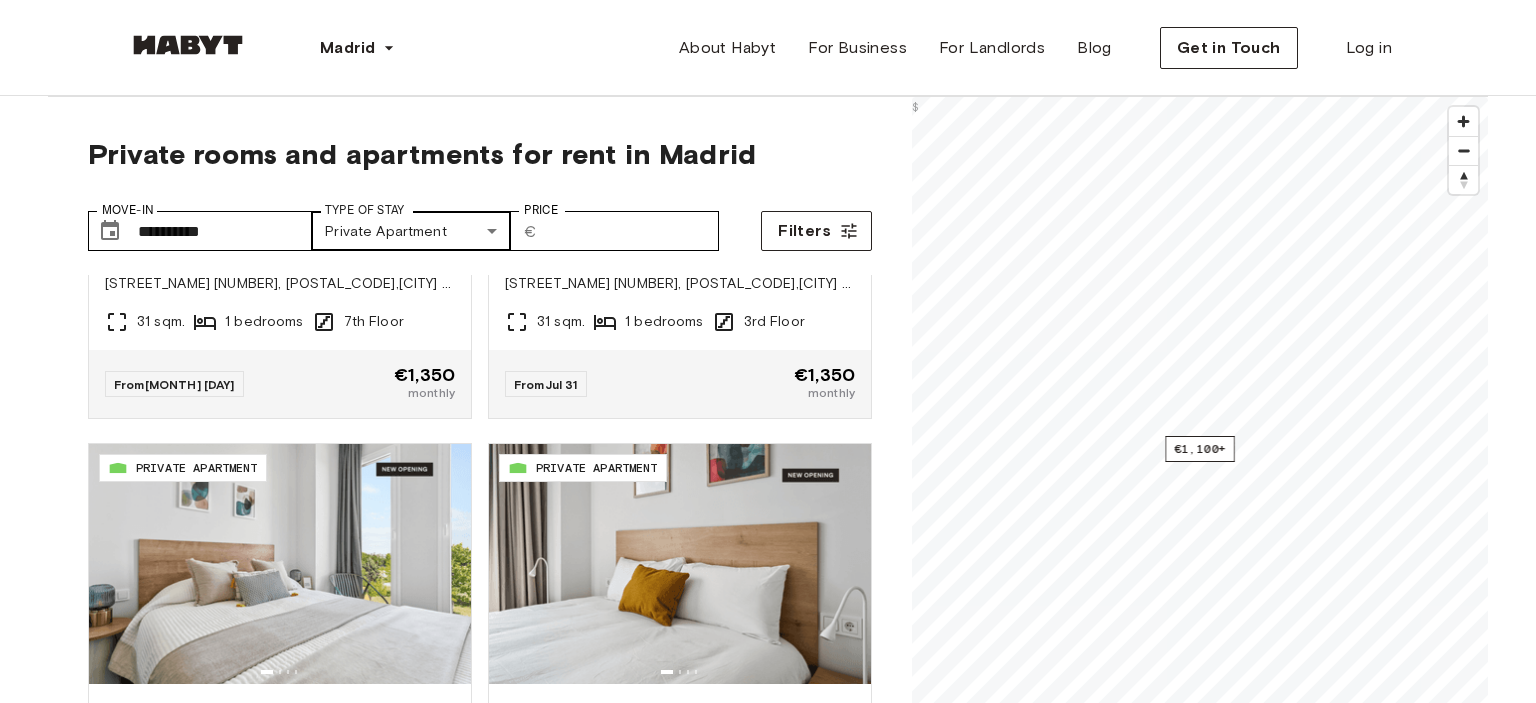 click on "**********" at bounding box center [768, 2403] 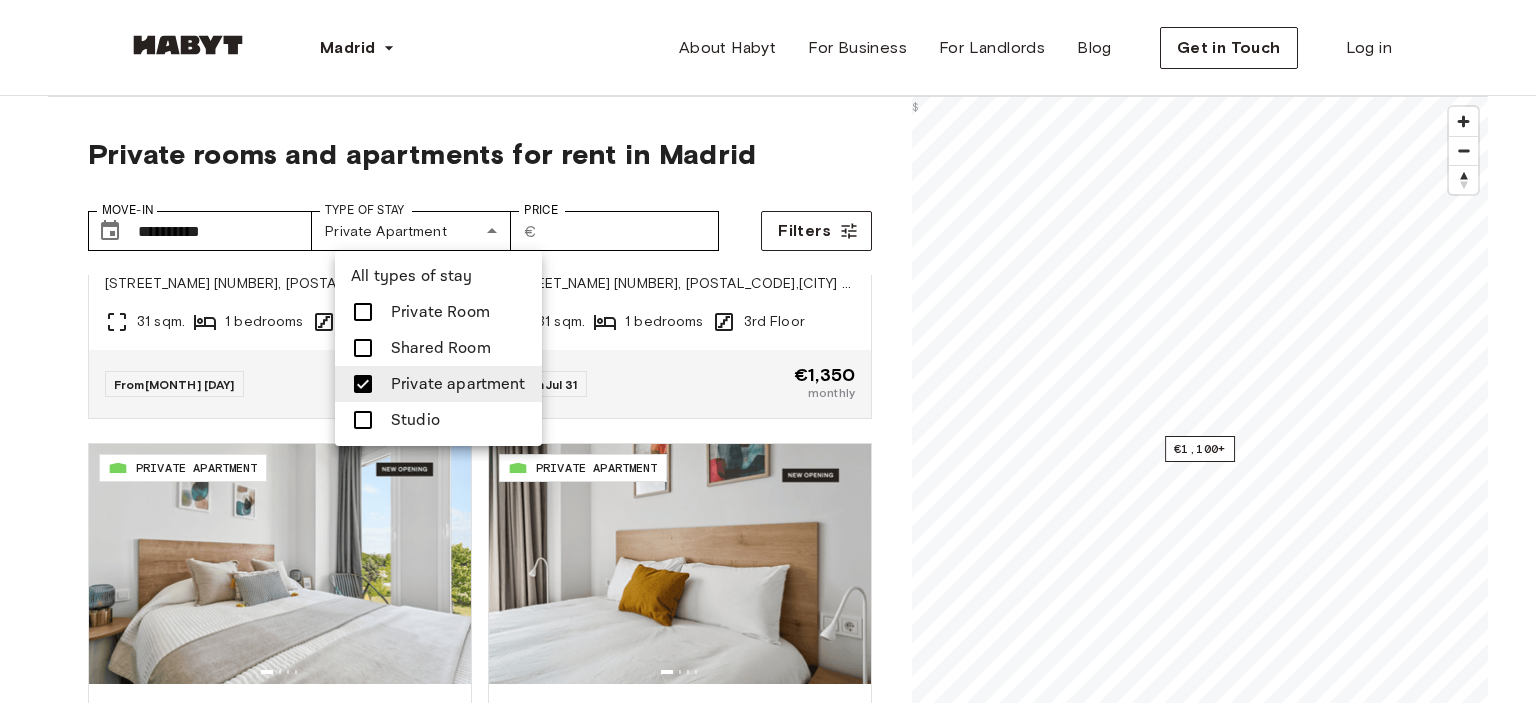 click on "Private Room" at bounding box center [438, 312] 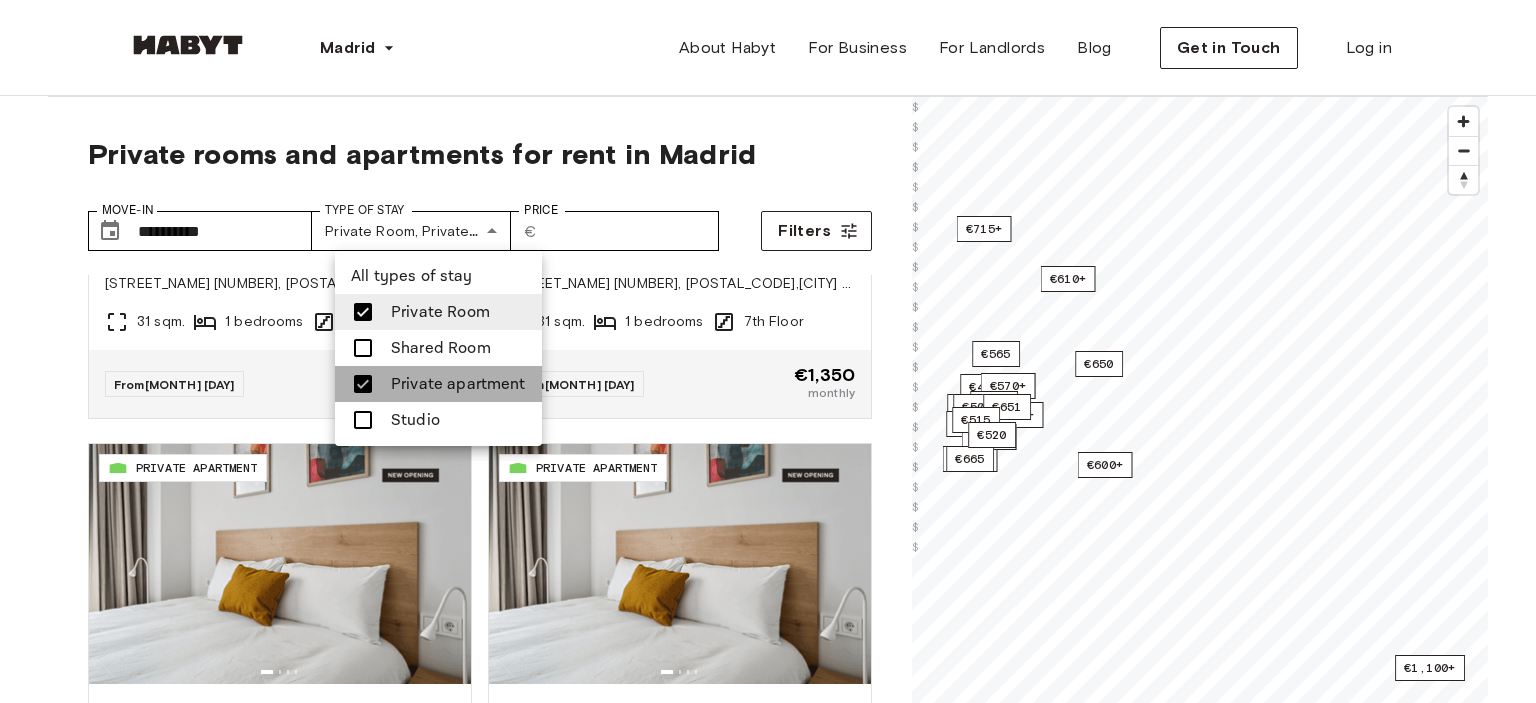 click on "Private apartment" at bounding box center (458, 384) 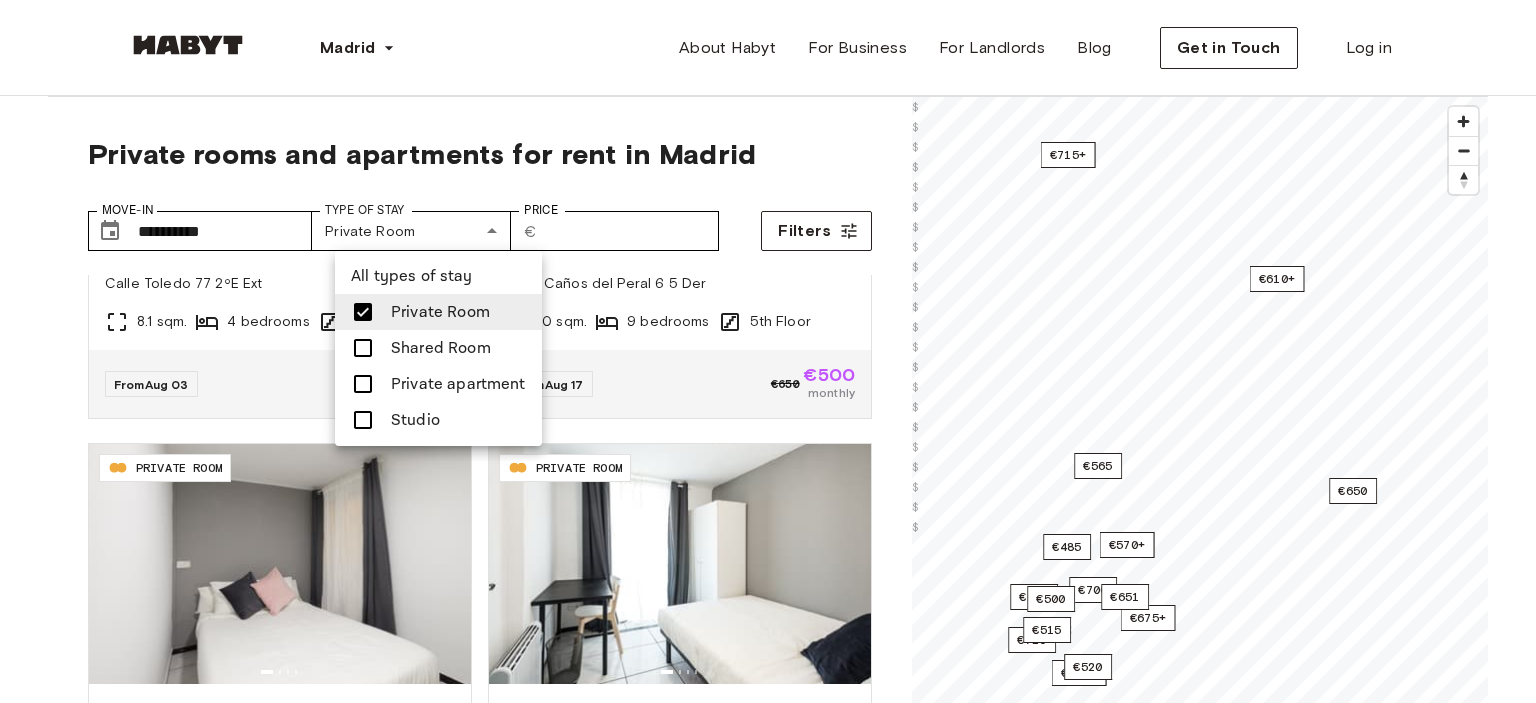 click at bounding box center (768, 351) 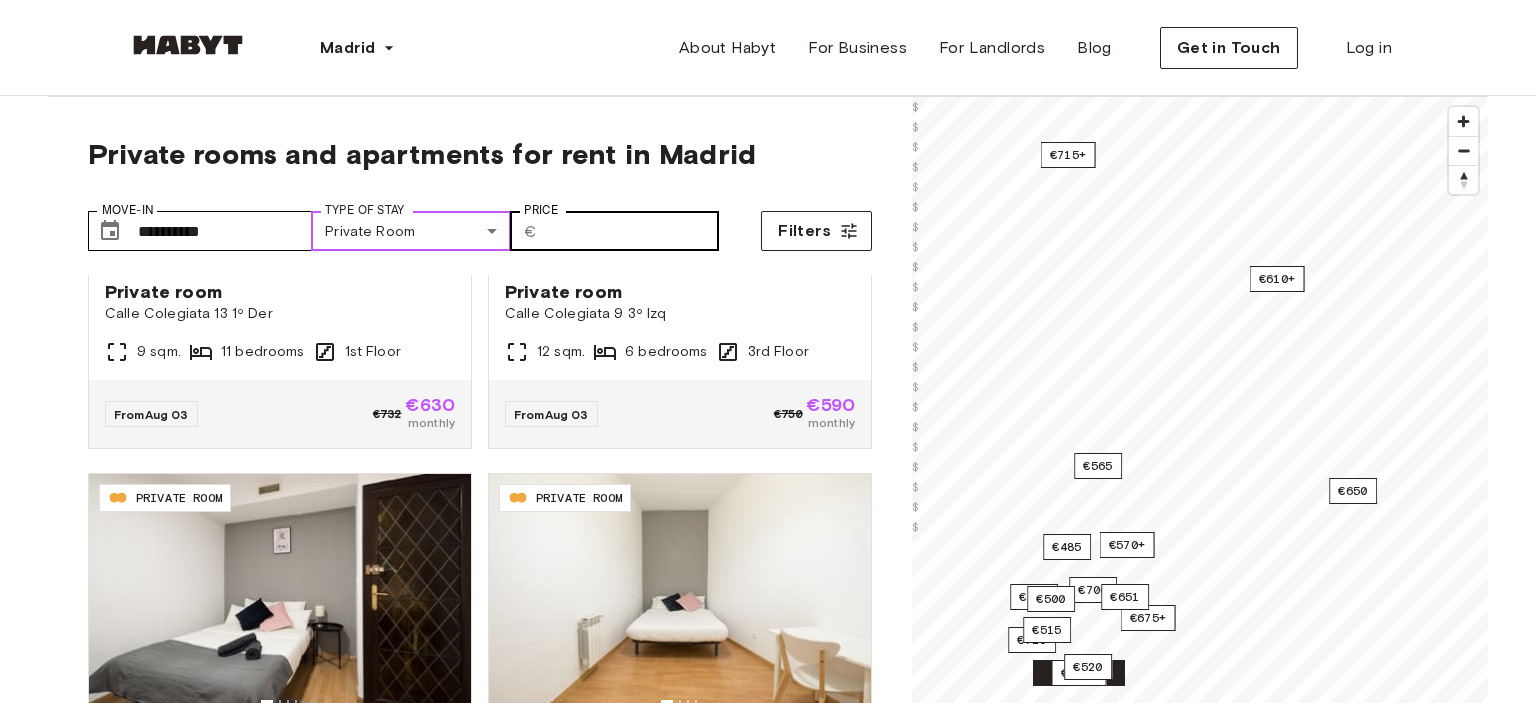 scroll, scrollTop: 2500, scrollLeft: 0, axis: vertical 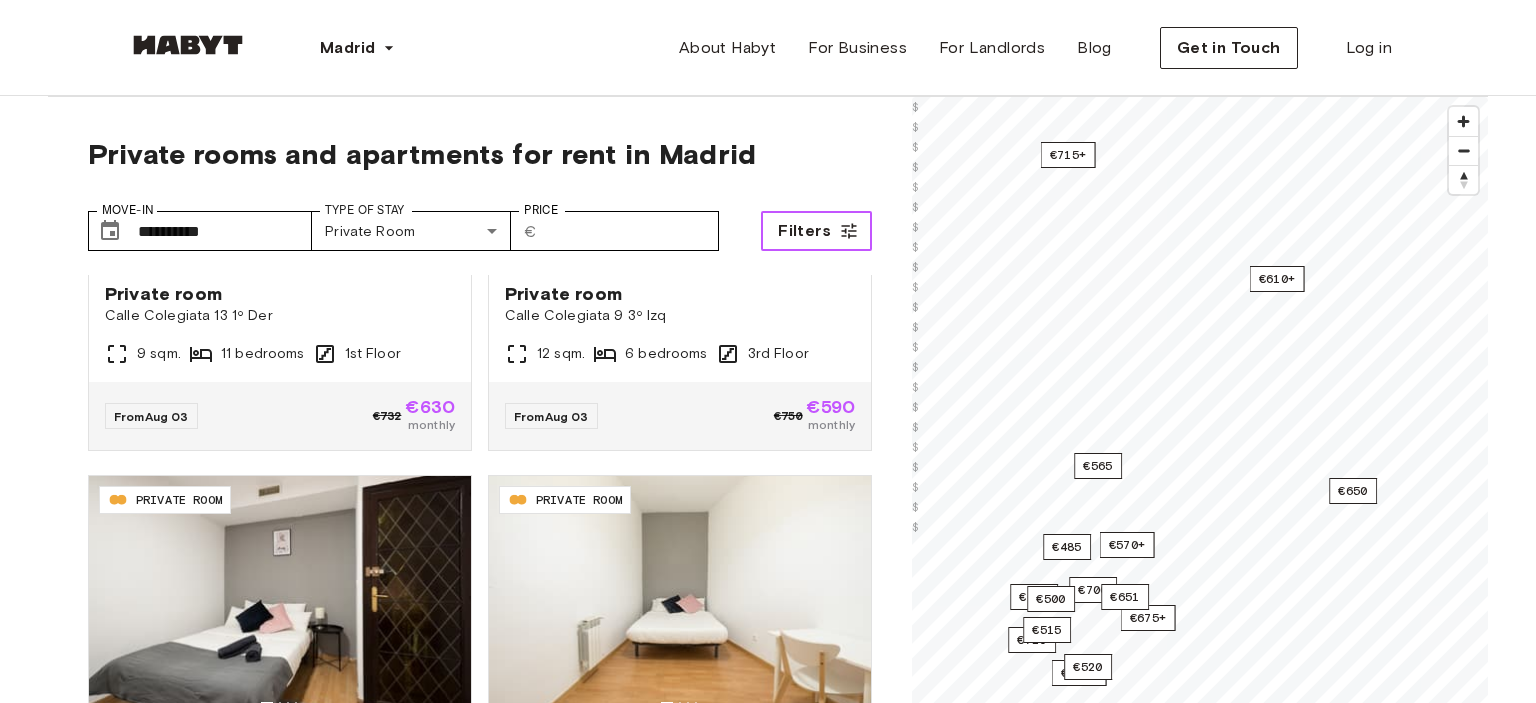 click on "Filters" at bounding box center (804, 231) 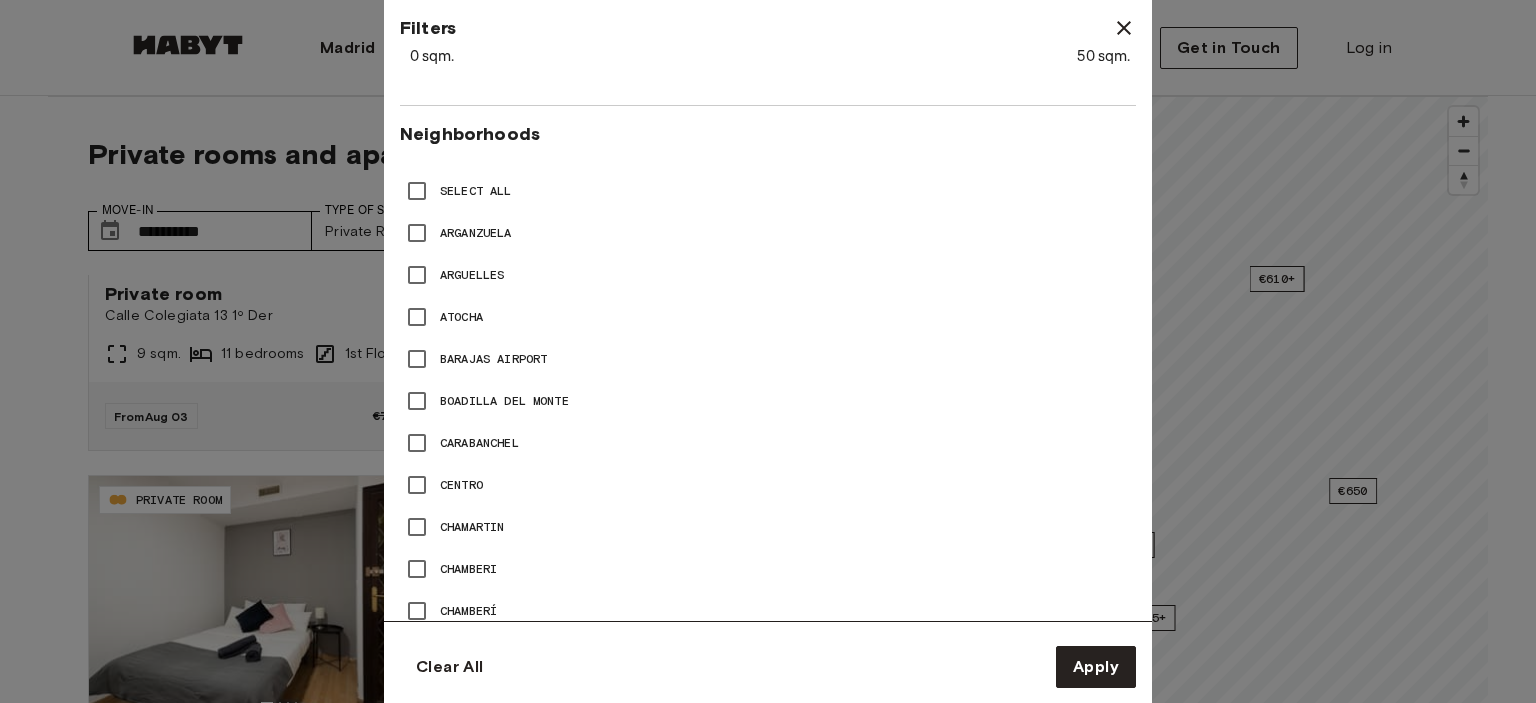 scroll, scrollTop: 146, scrollLeft: 0, axis: vertical 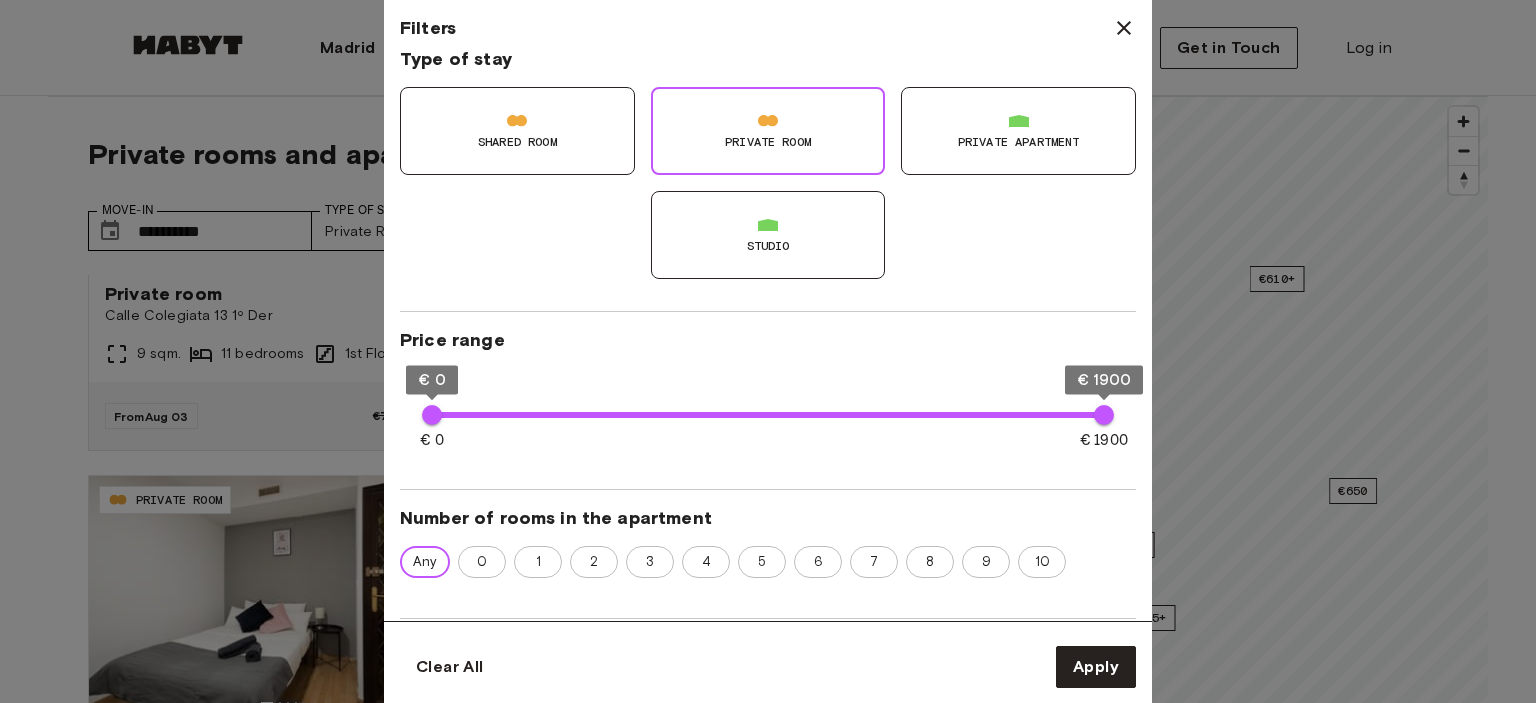 click at bounding box center (768, 351) 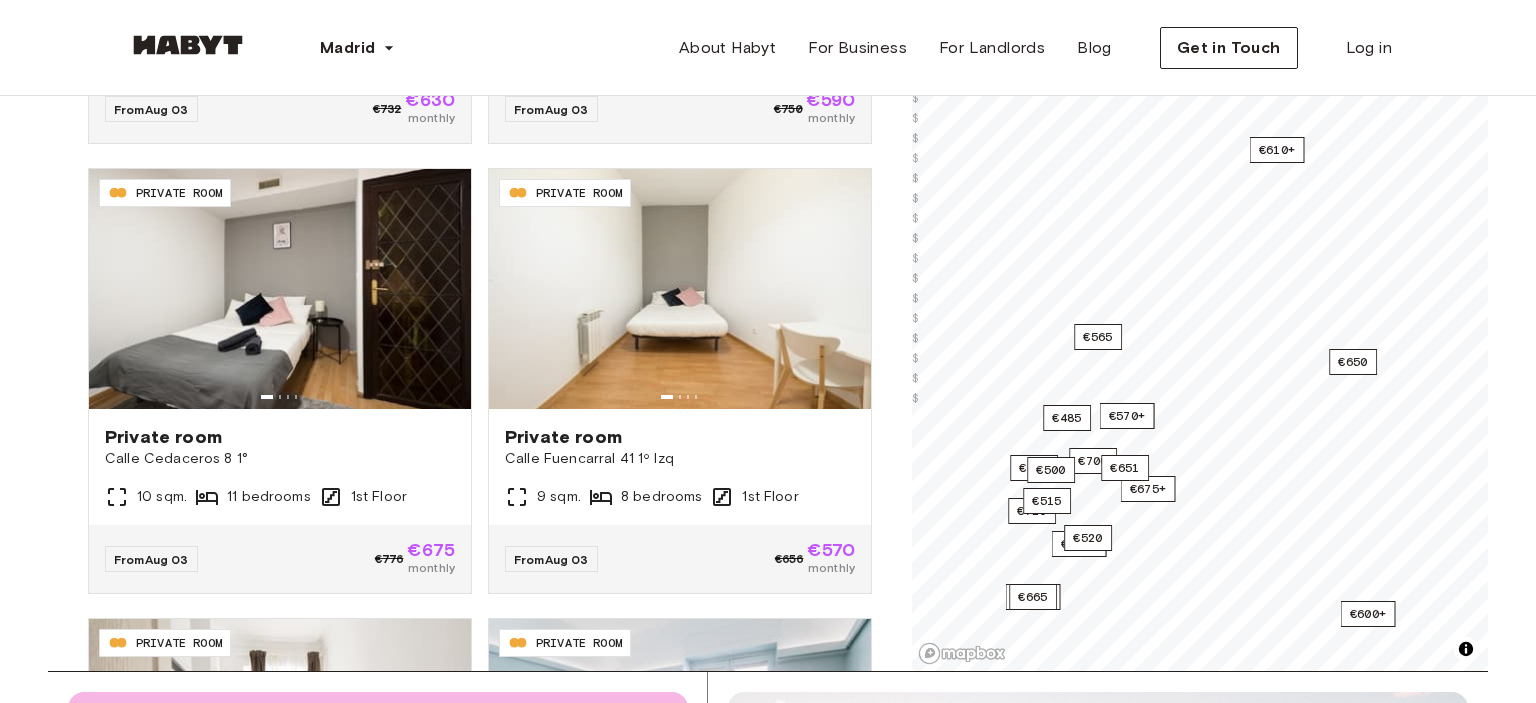 scroll, scrollTop: 316, scrollLeft: 0, axis: vertical 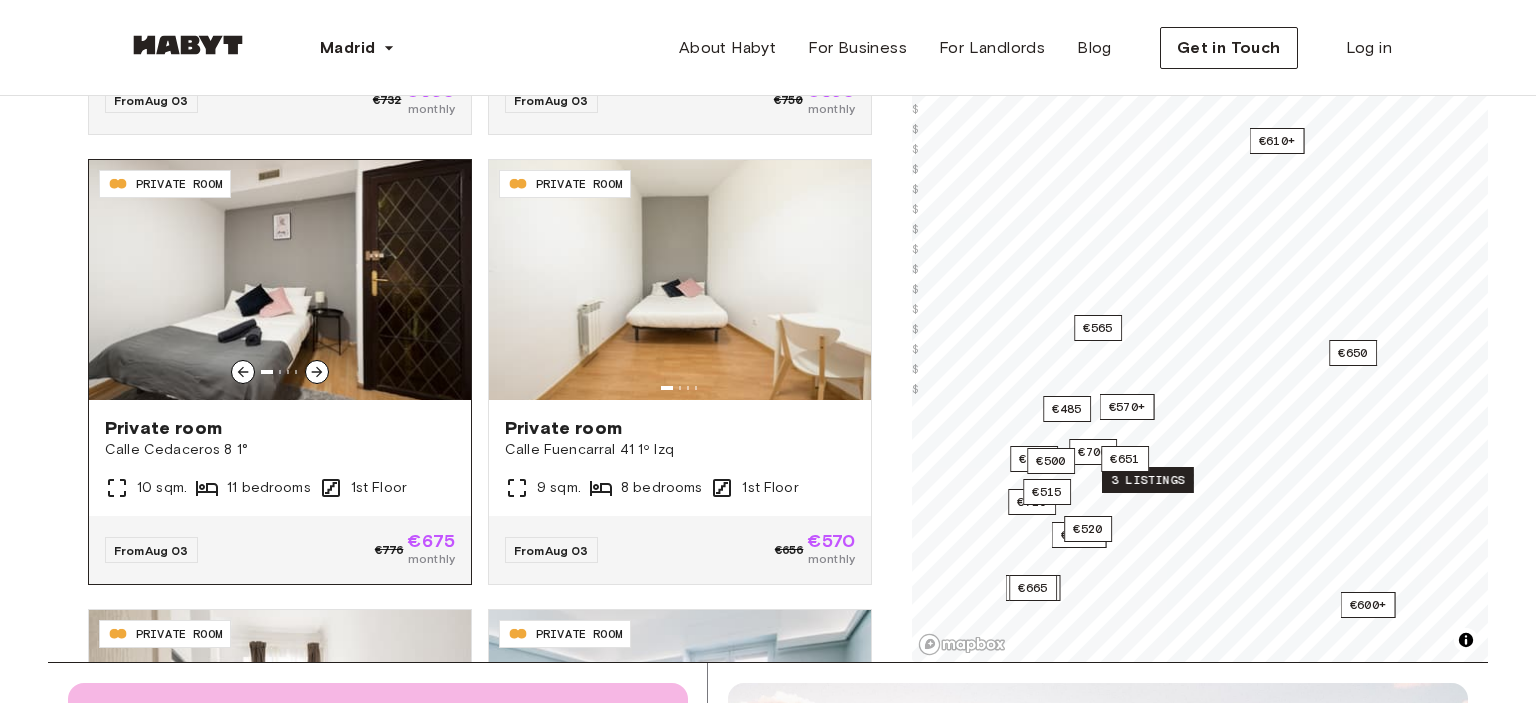 click 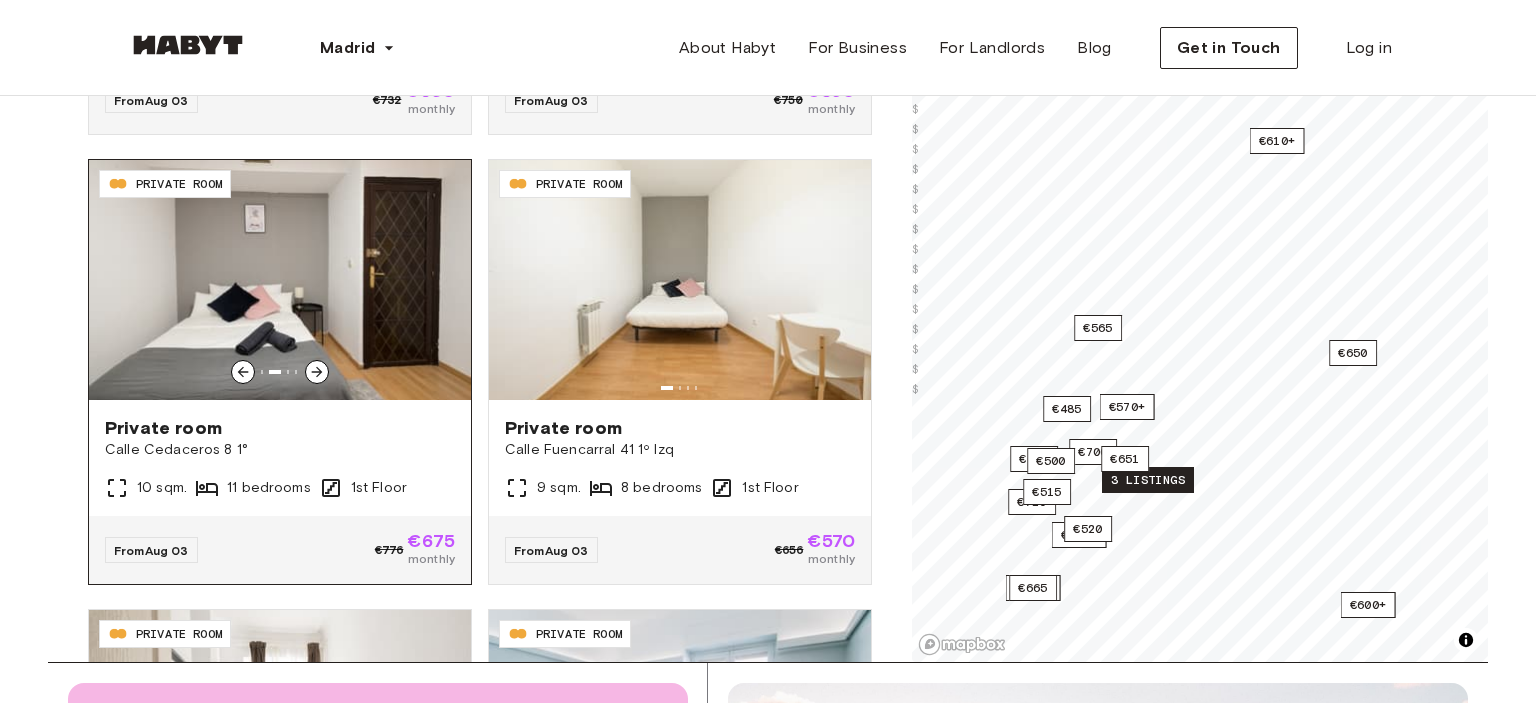 click 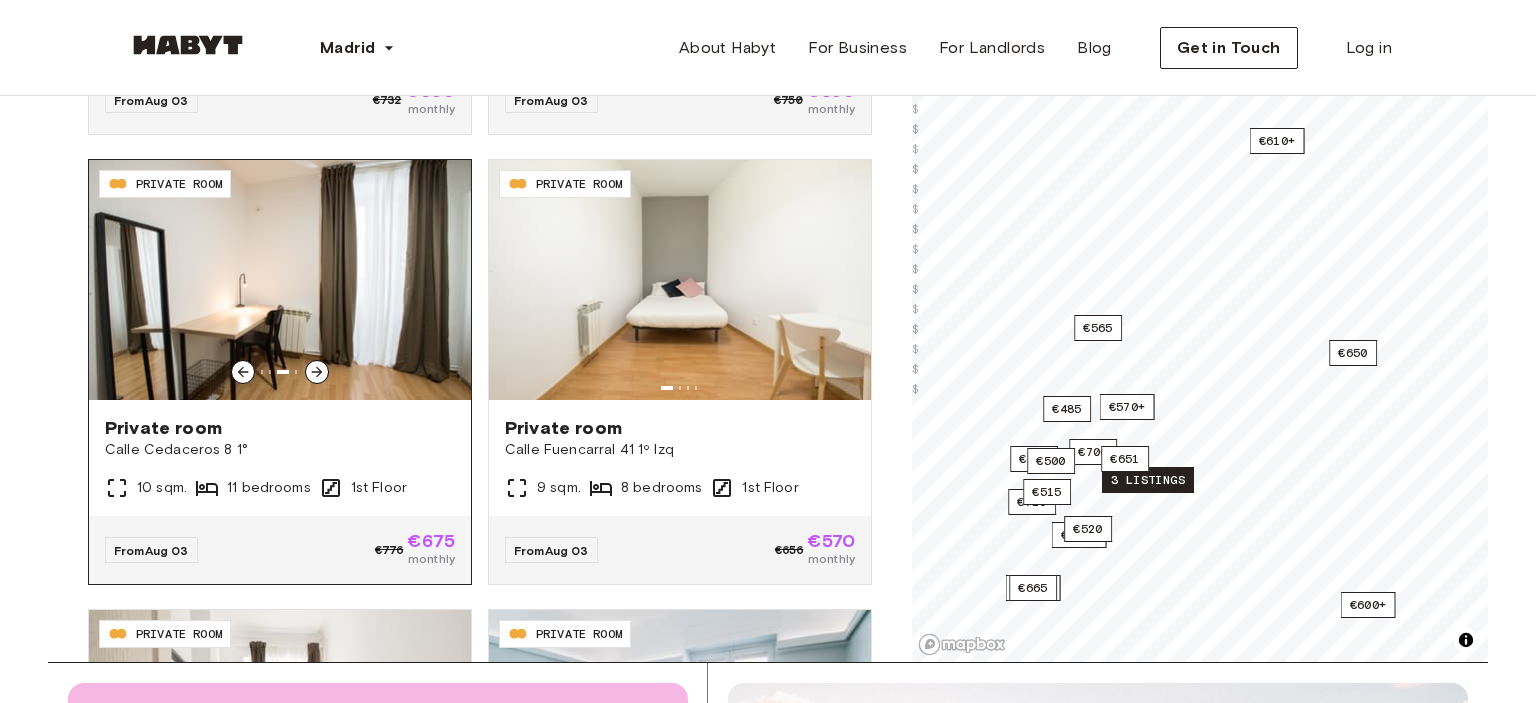 click 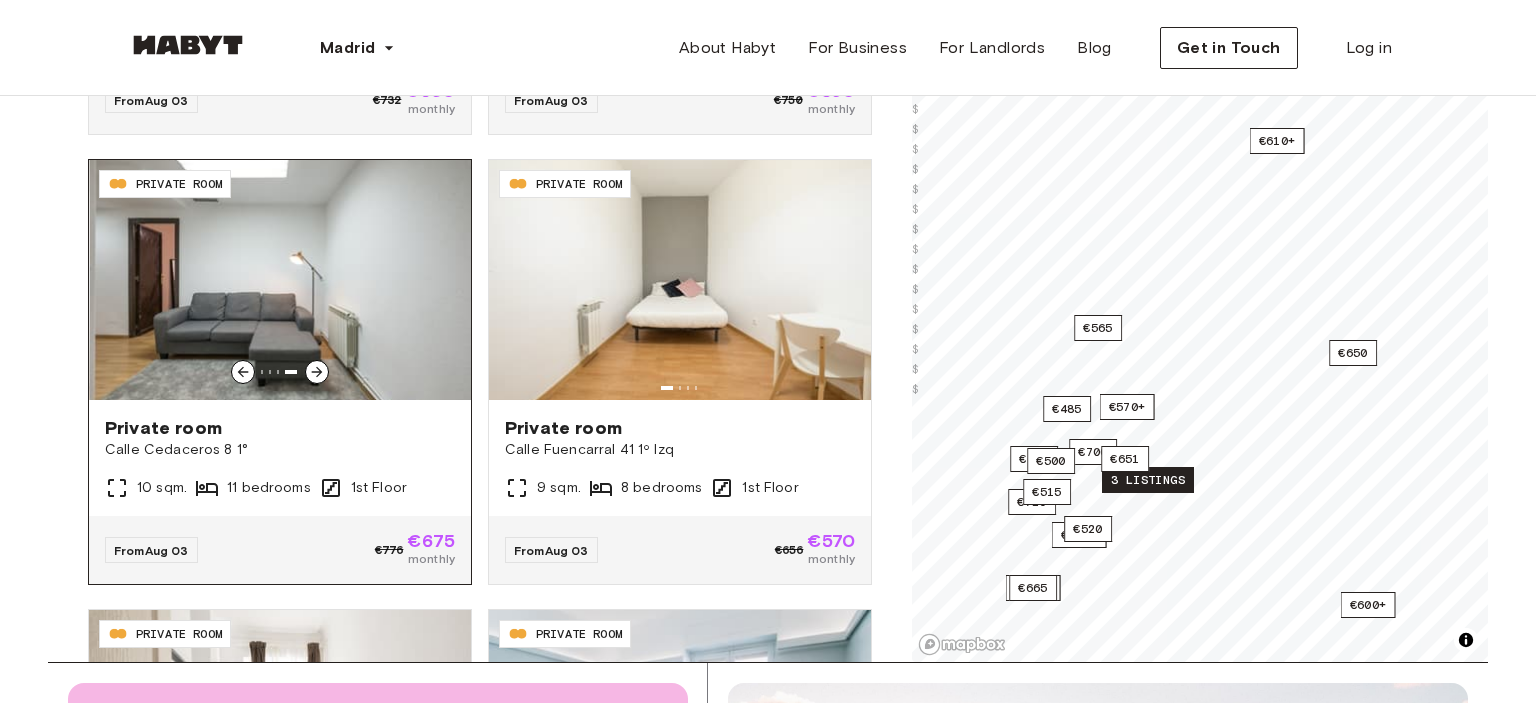click 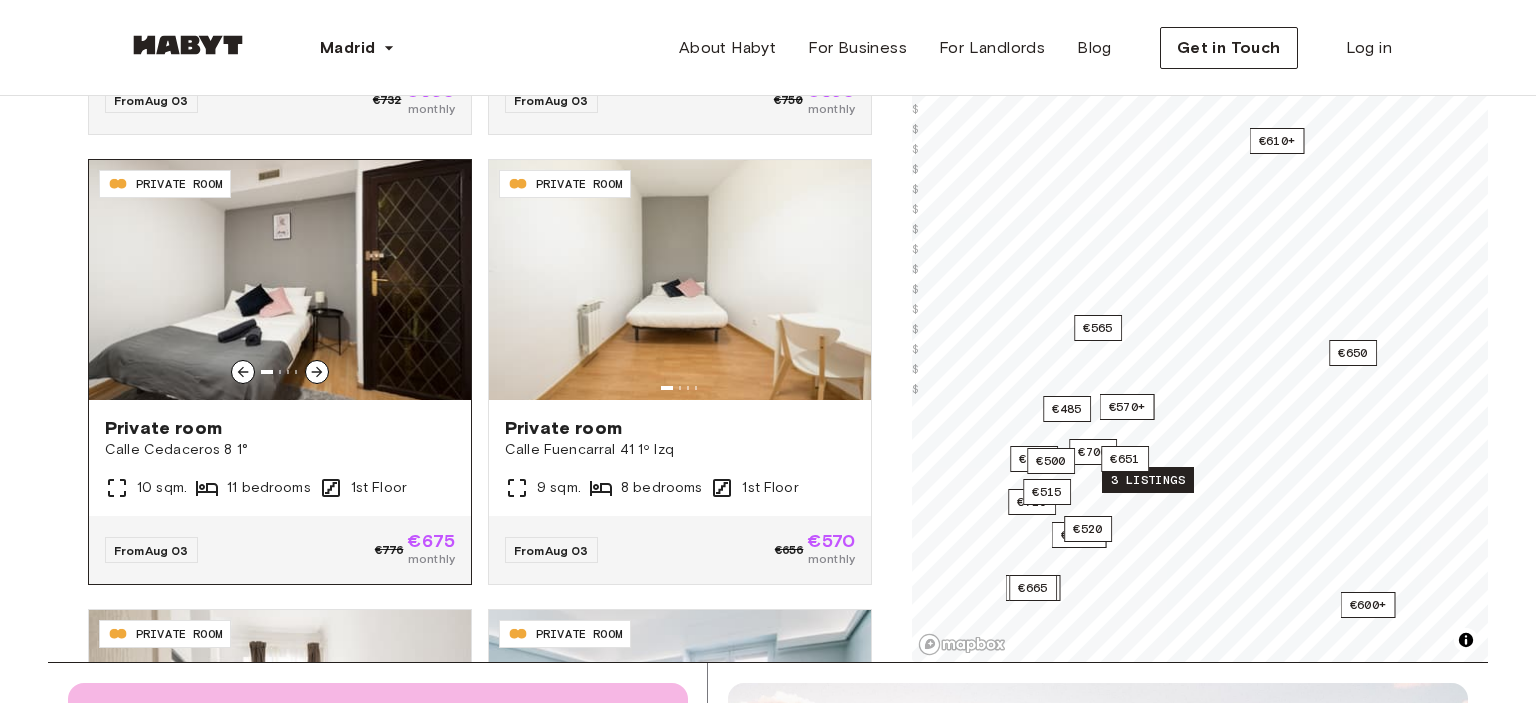 click 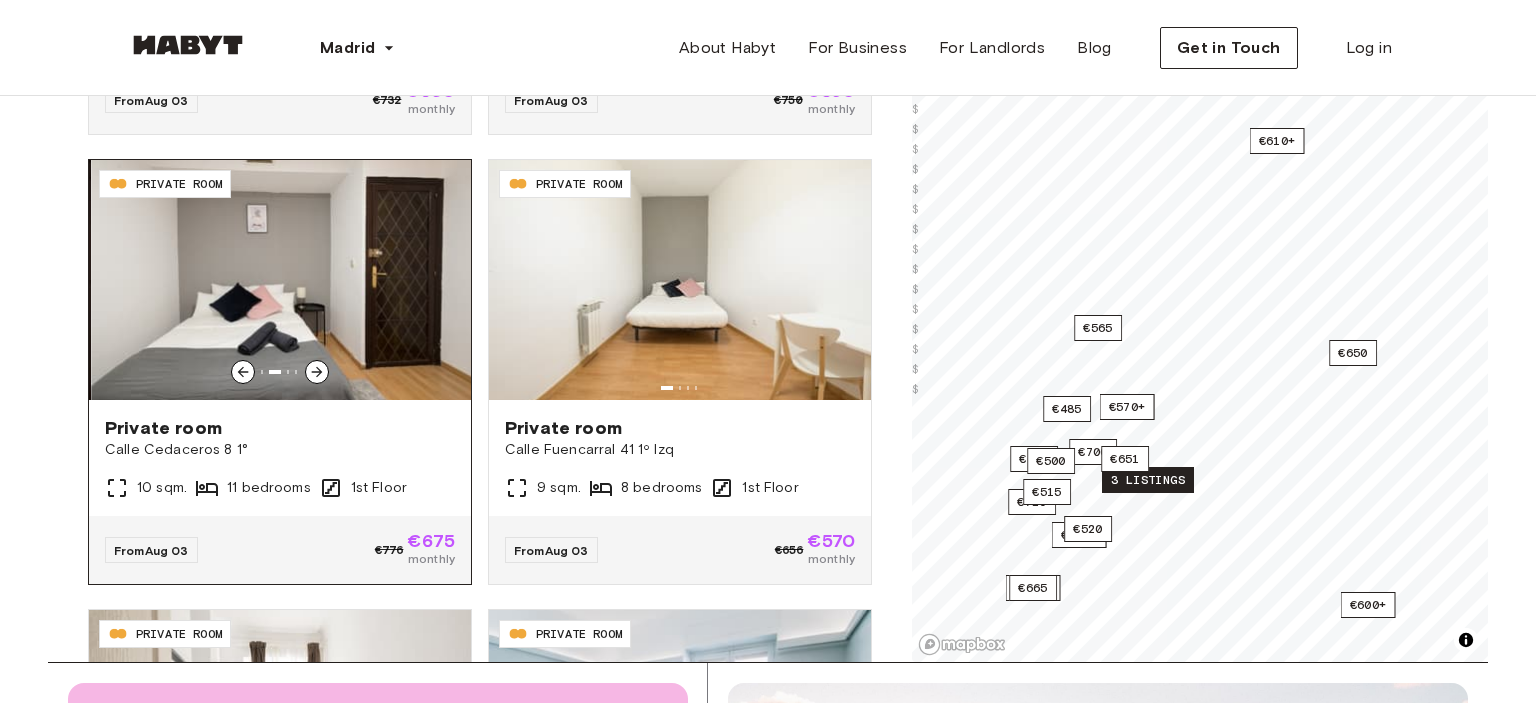 click 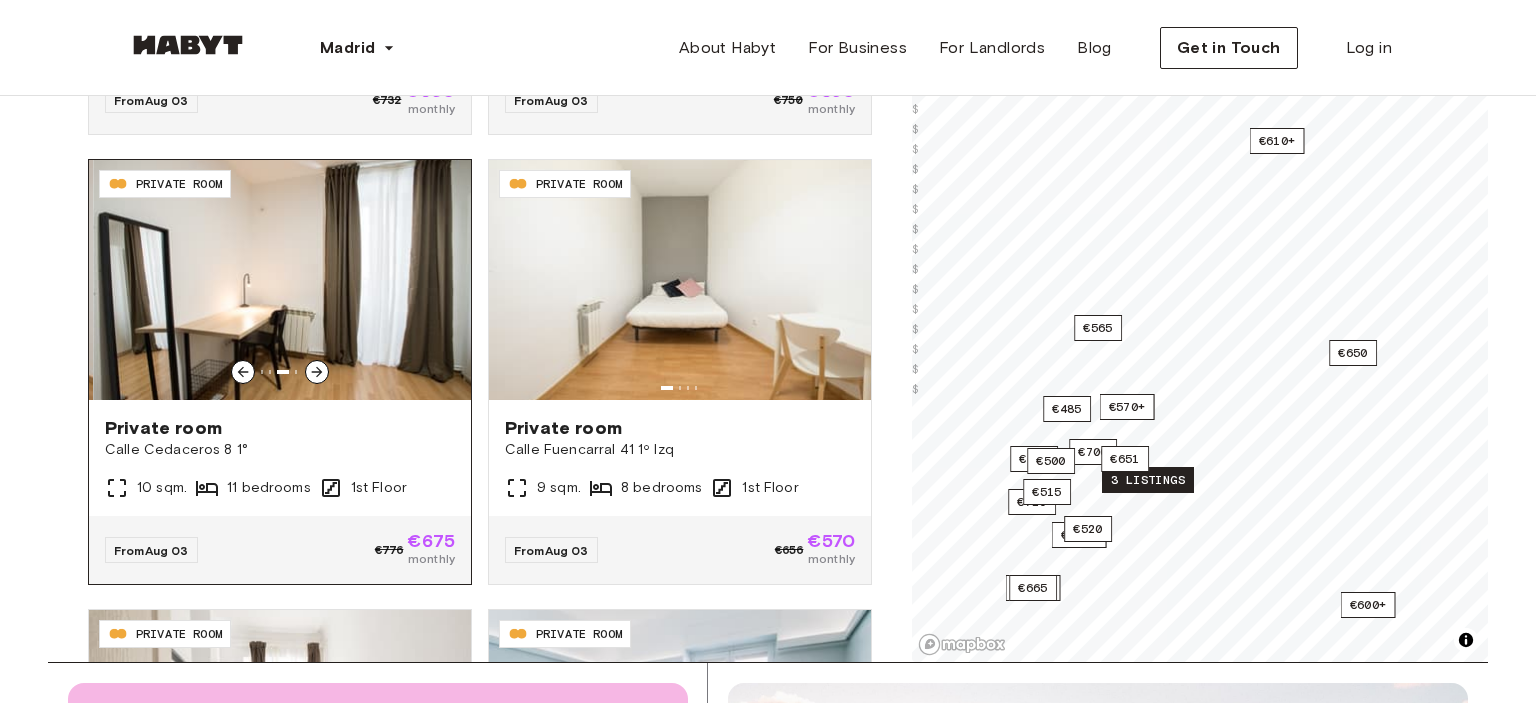 click 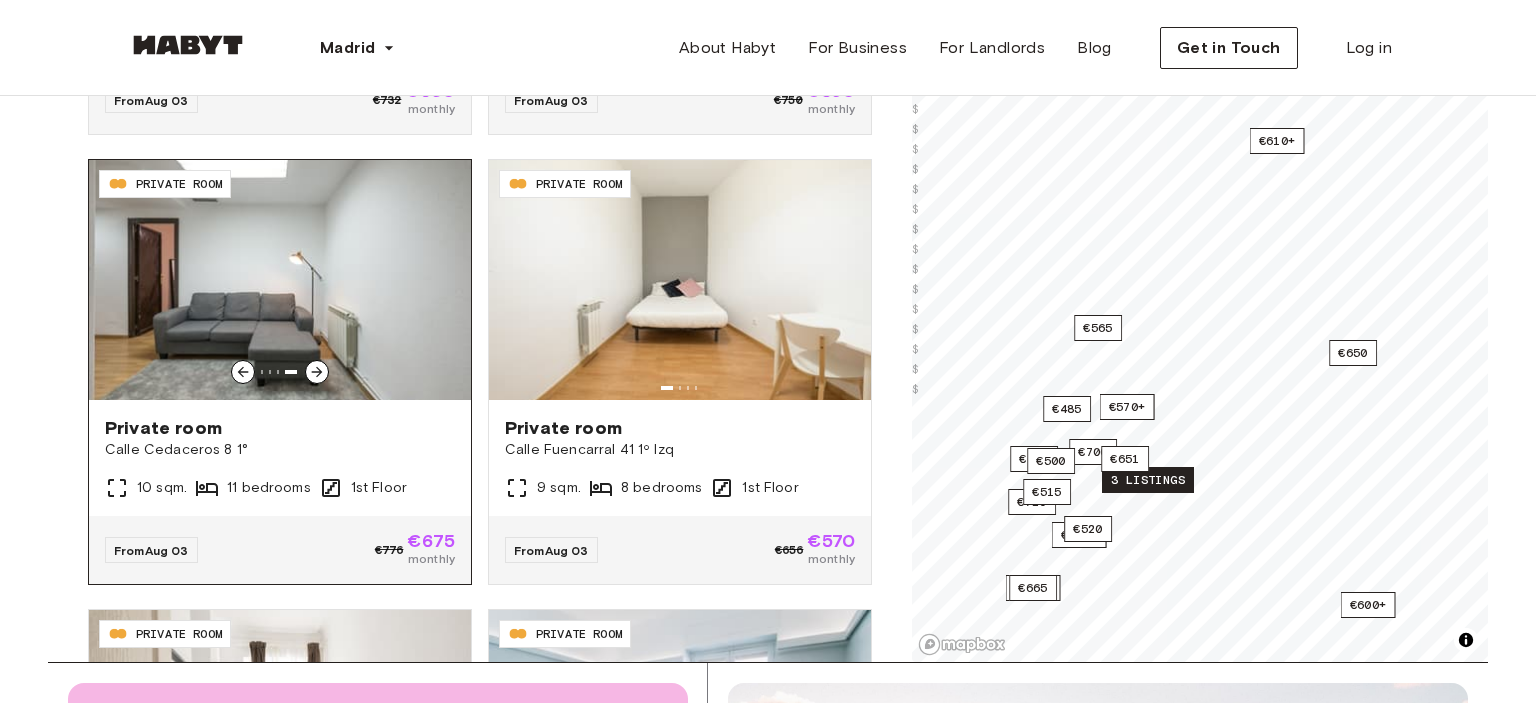 click 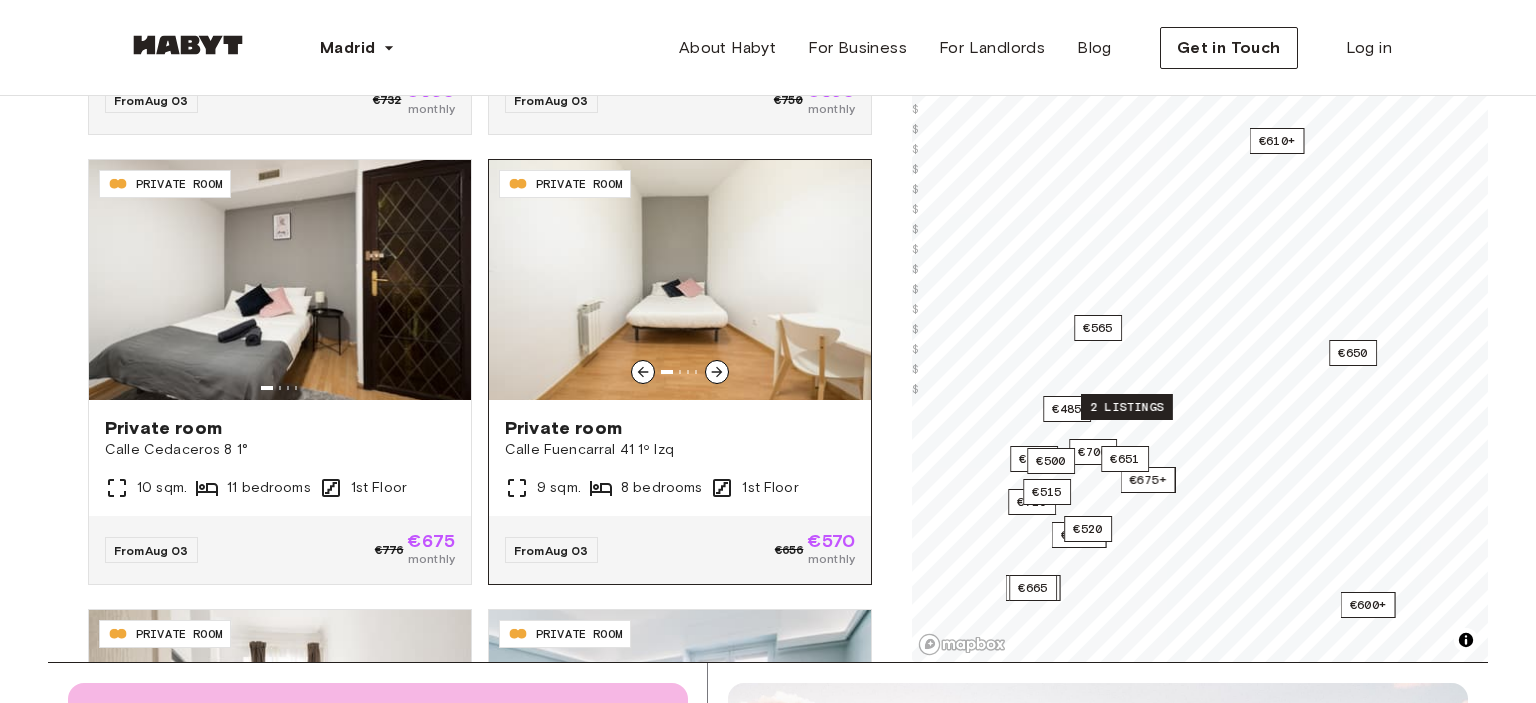 click at bounding box center (717, 372) 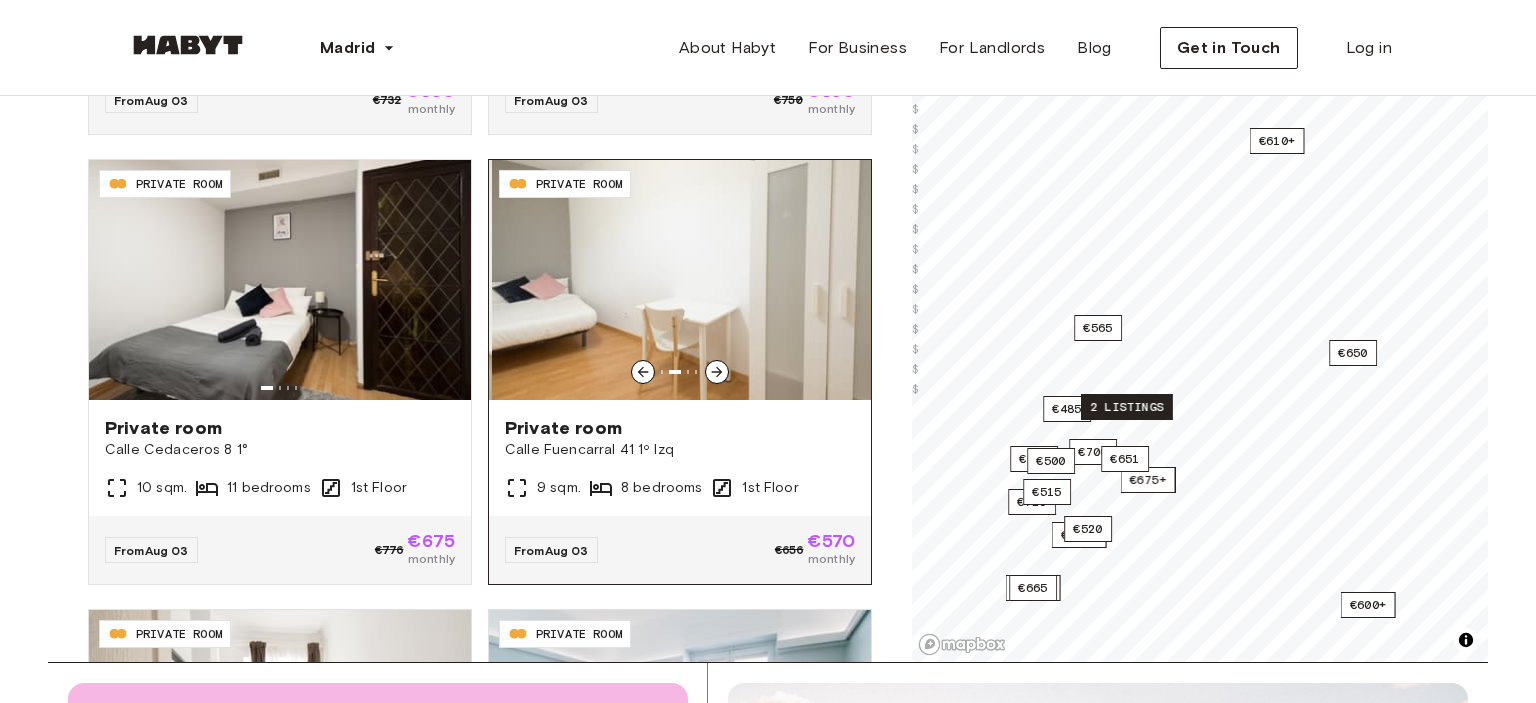 click 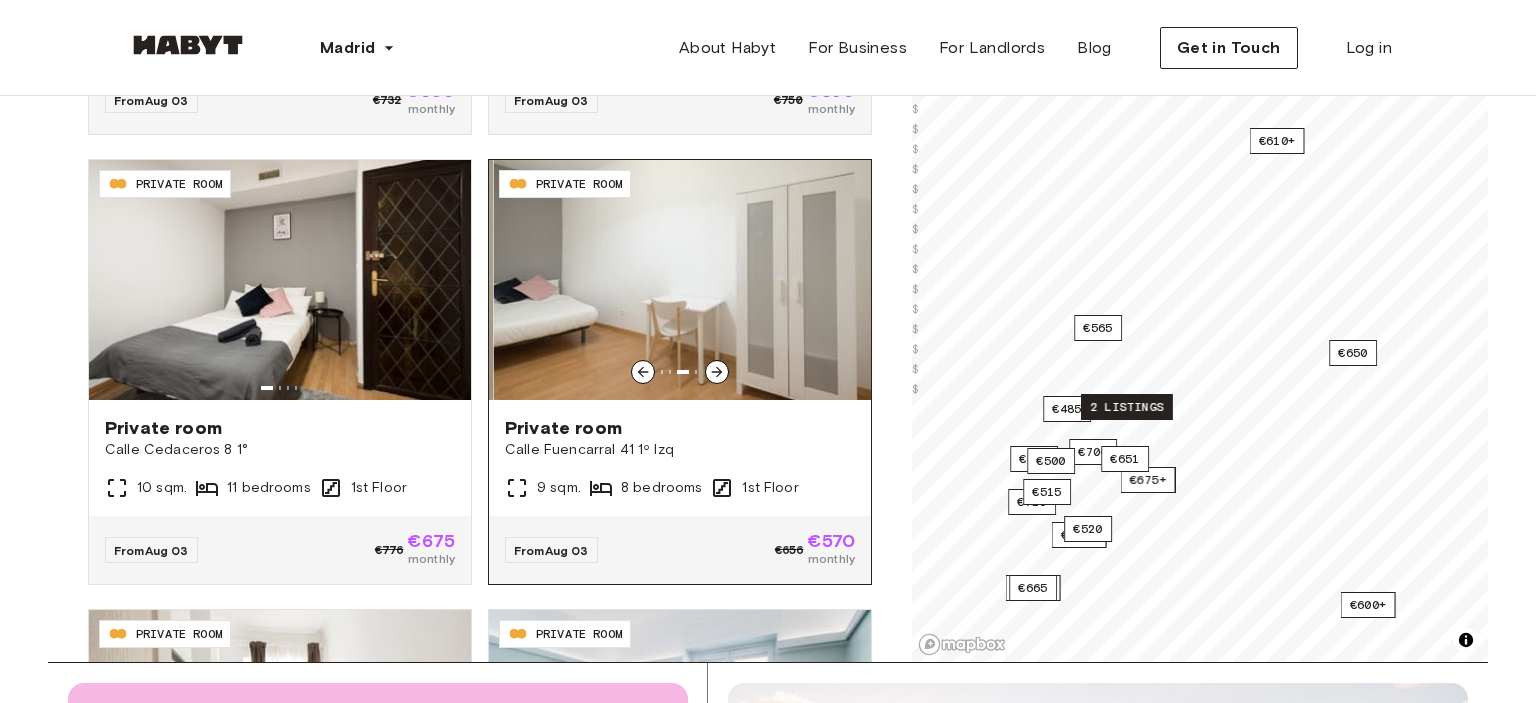 click 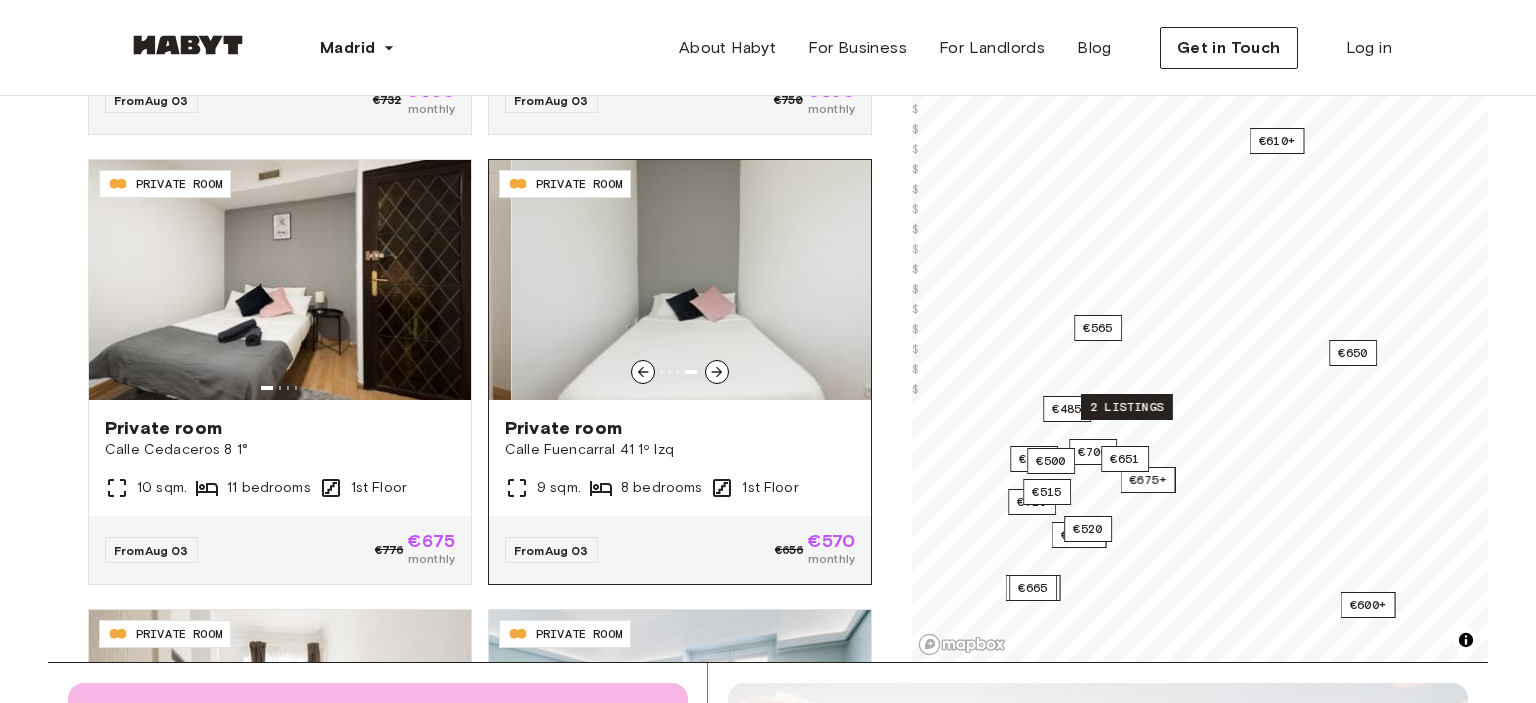click 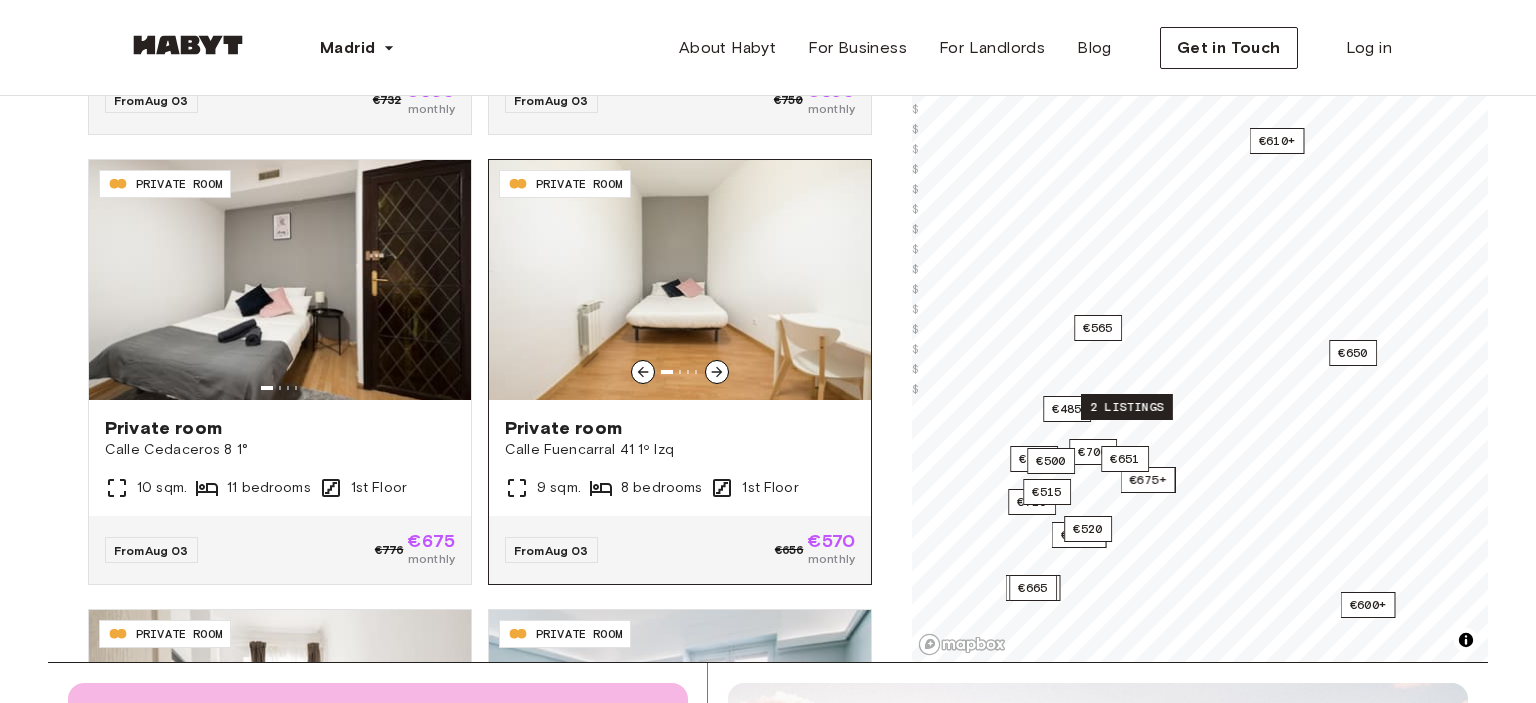 click 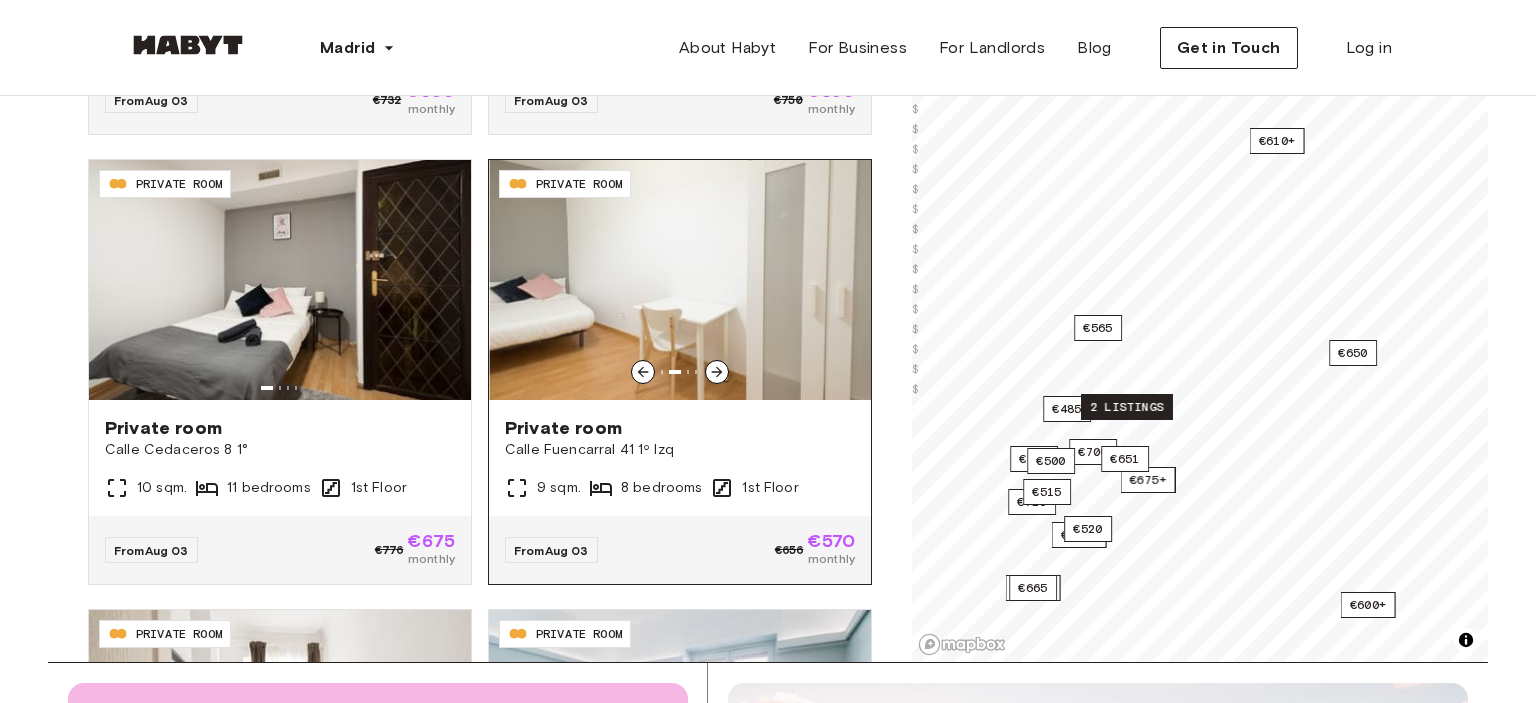 click 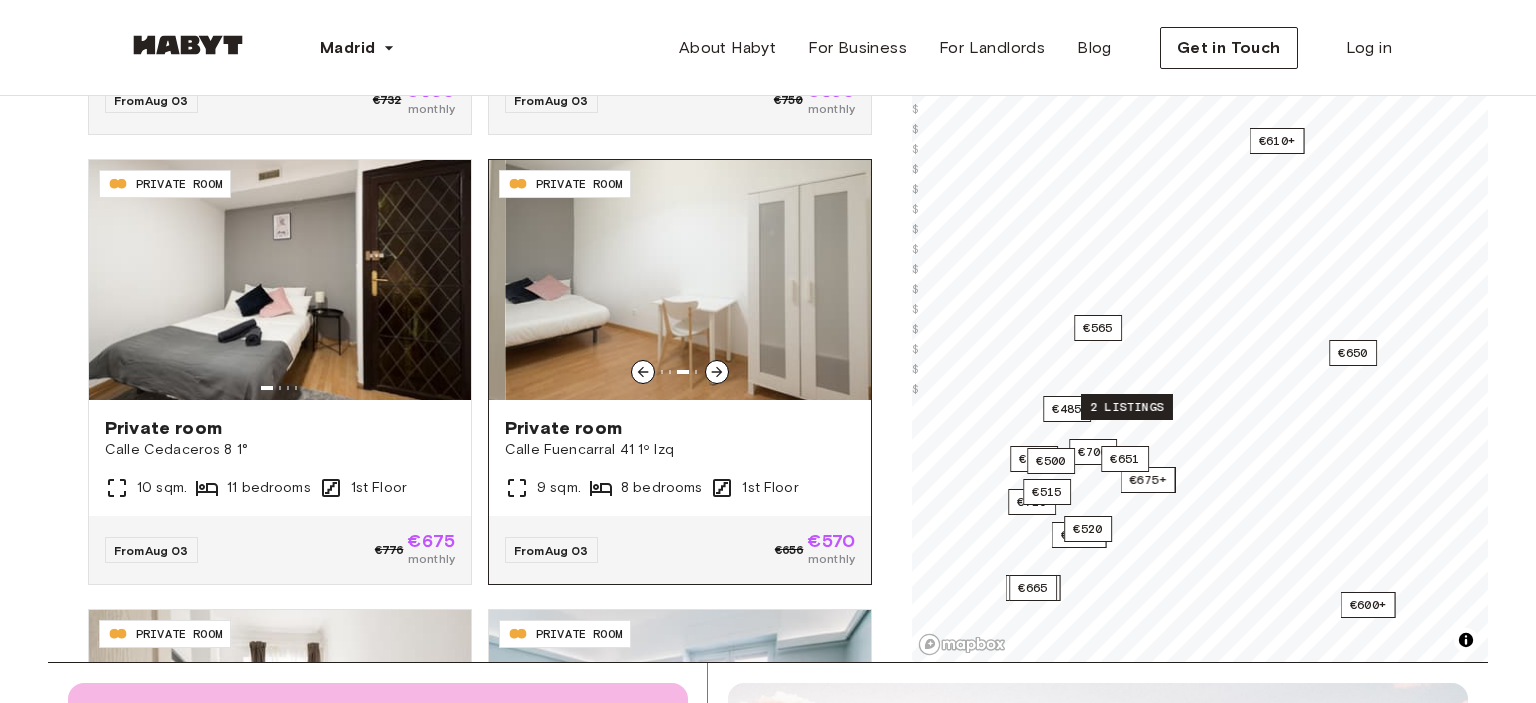 click 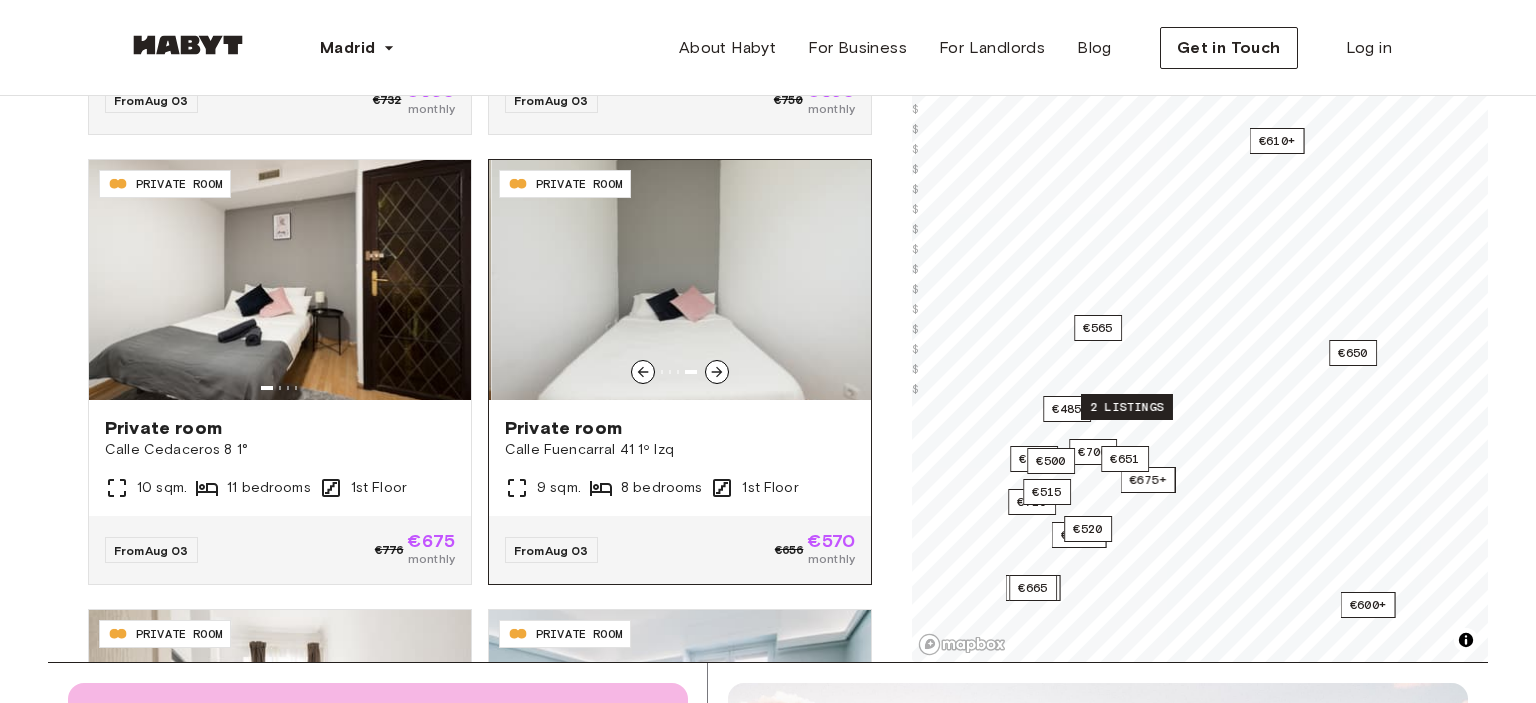 click 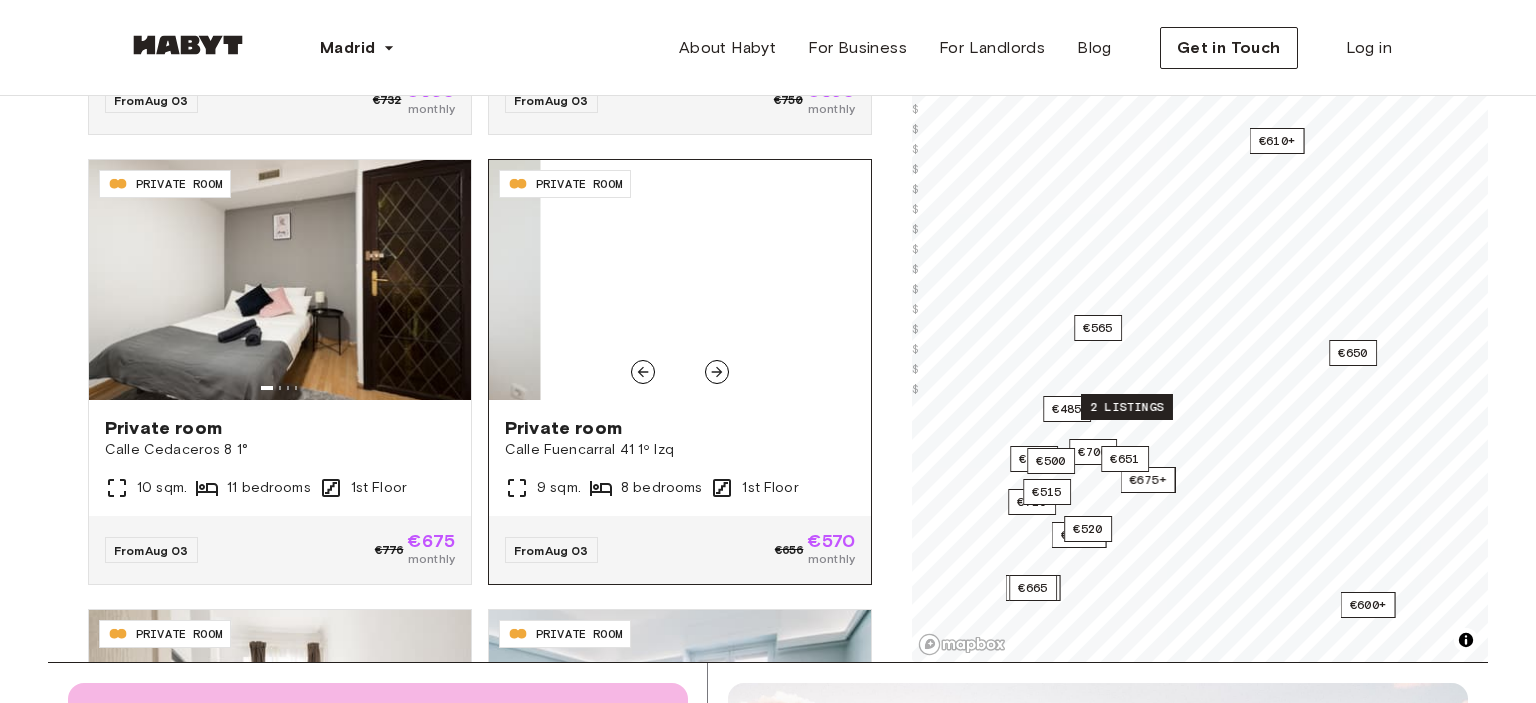click 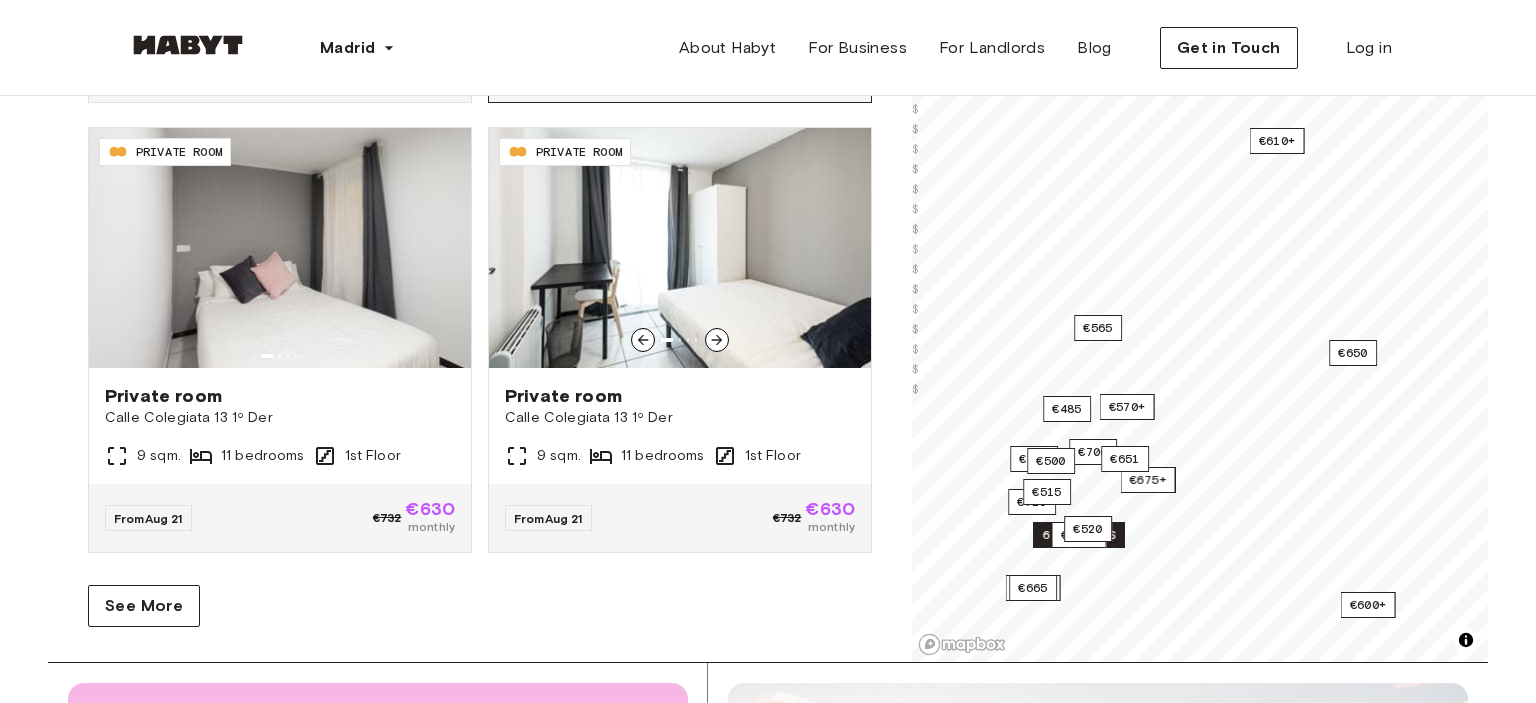 scroll, scrollTop: 3882, scrollLeft: 0, axis: vertical 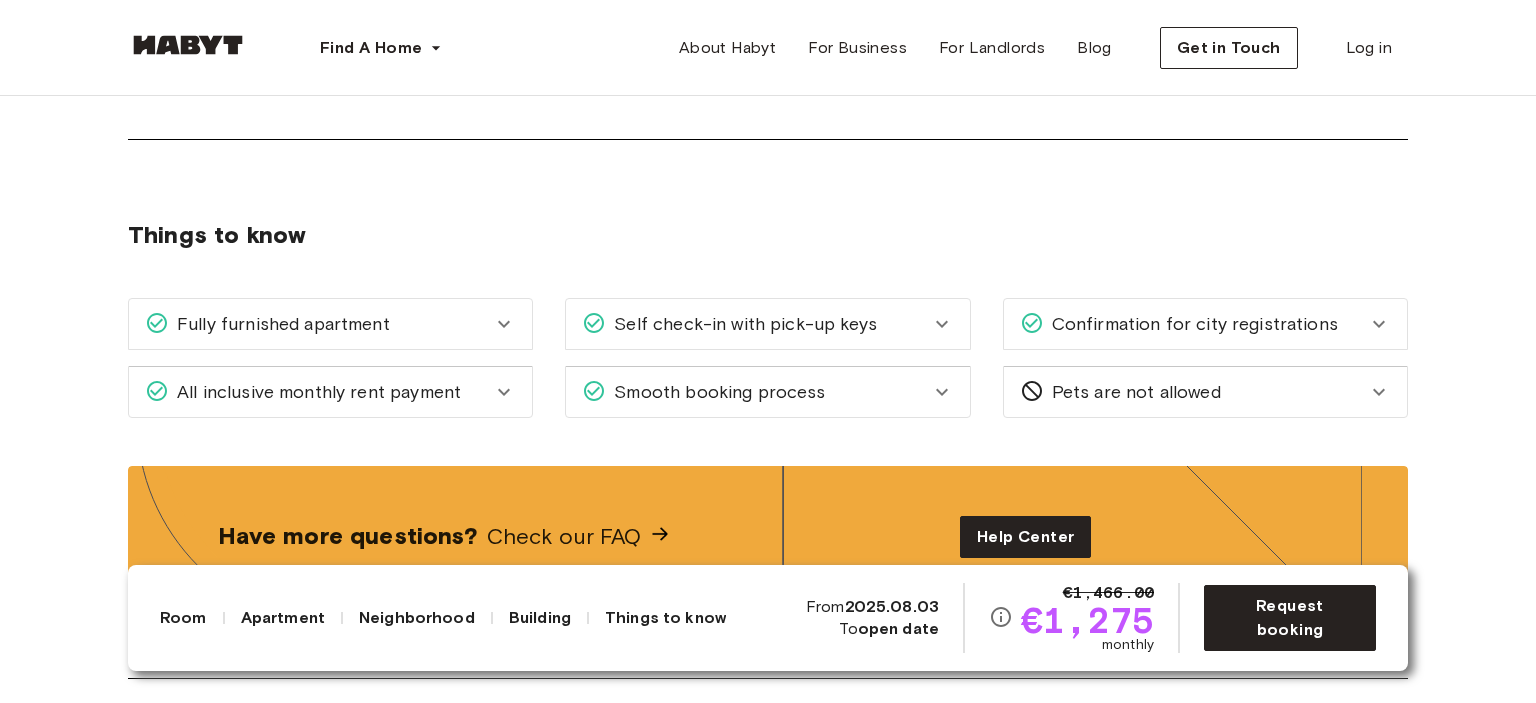 click 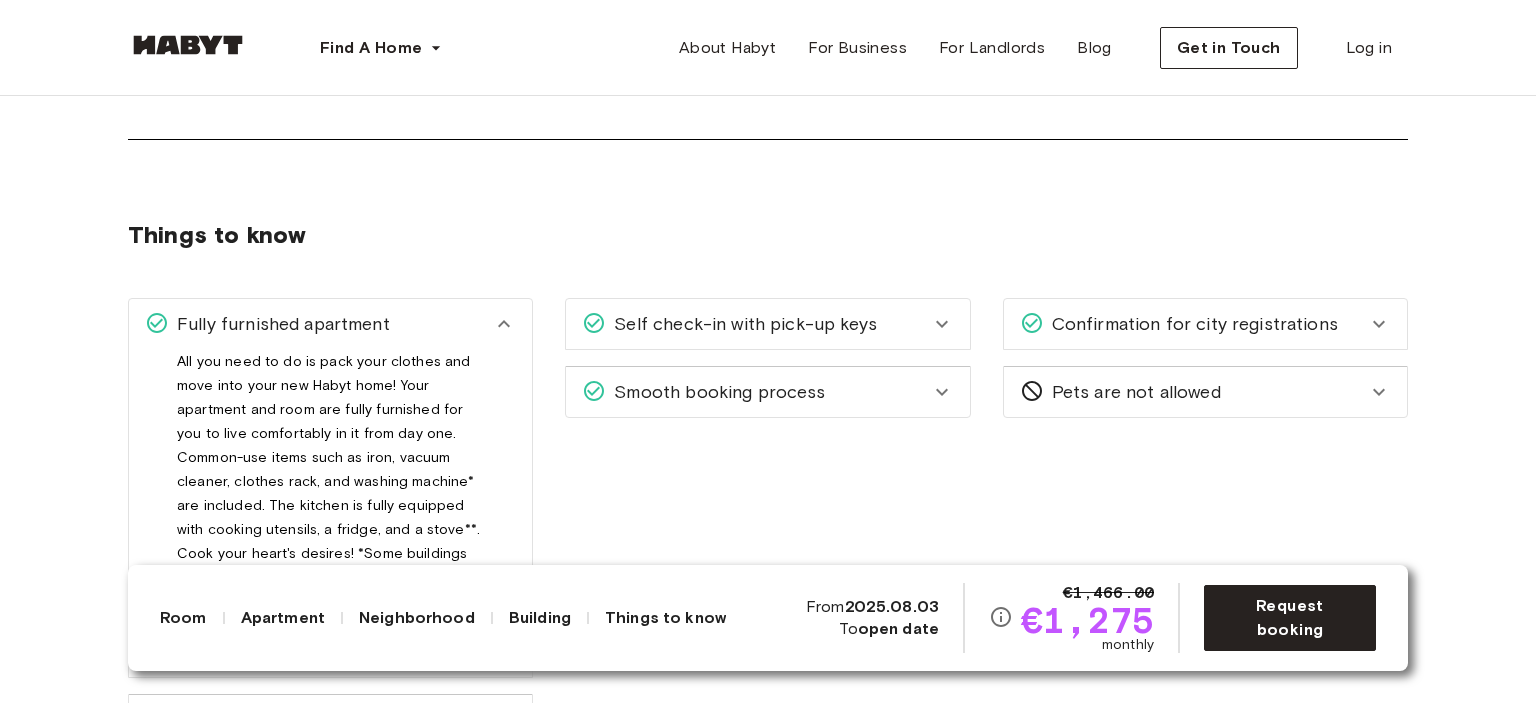 click 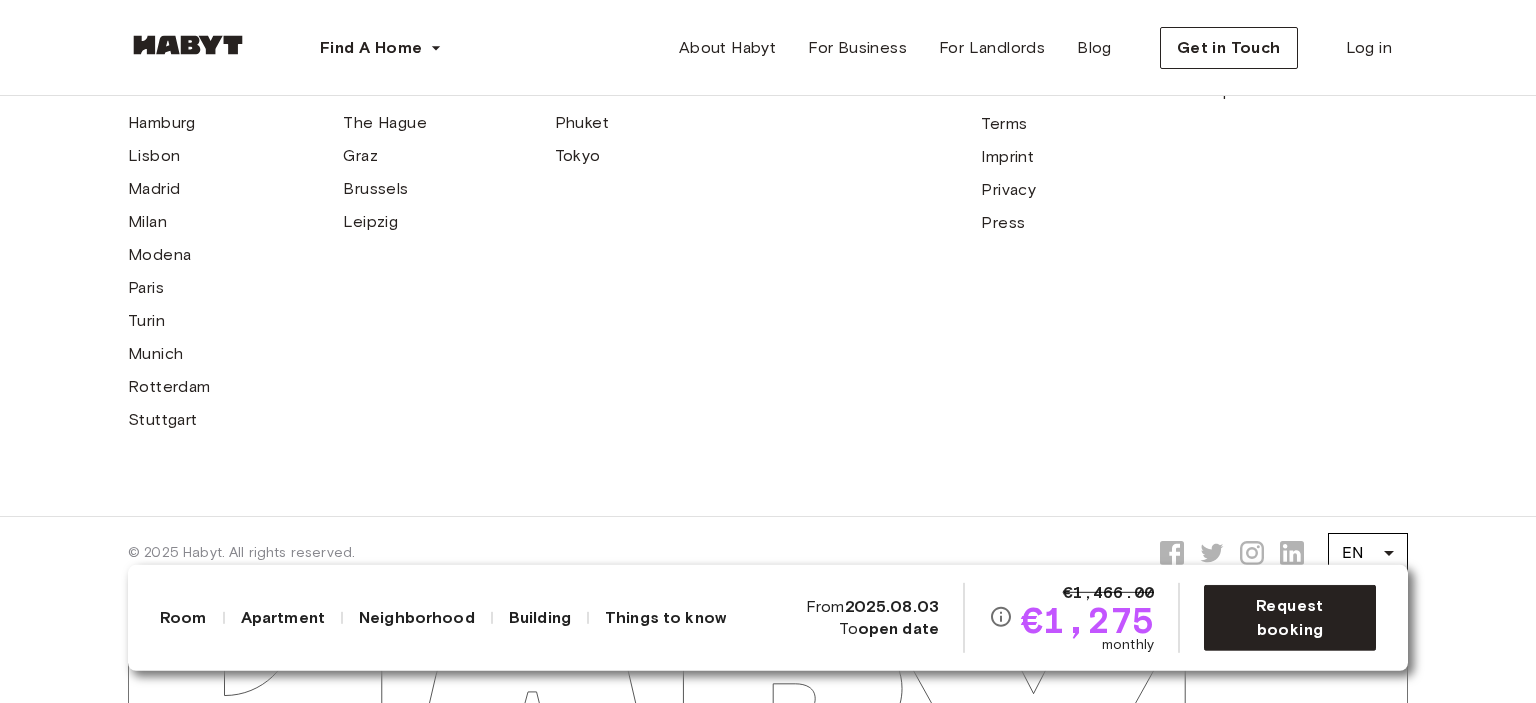 scroll, scrollTop: 5334, scrollLeft: 0, axis: vertical 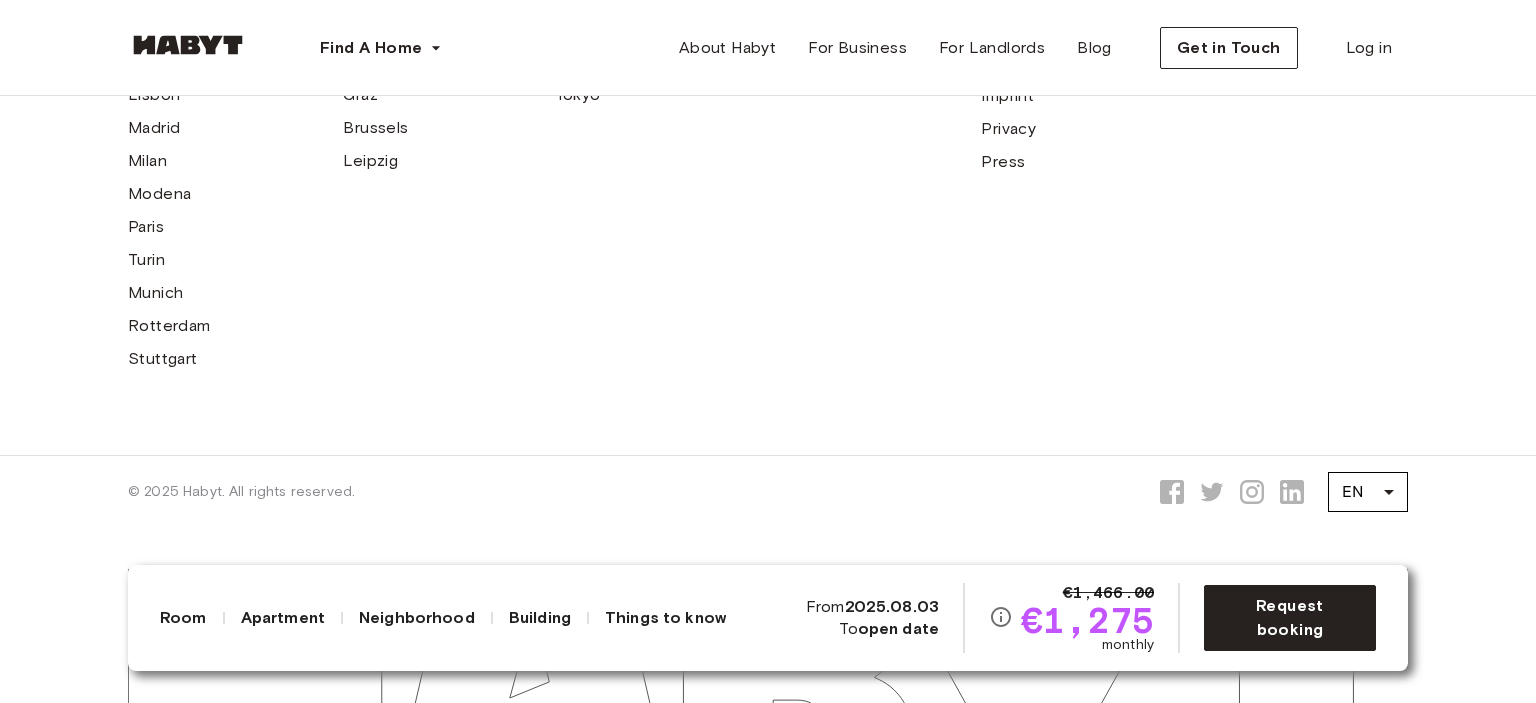 click at bounding box center (188, 45) 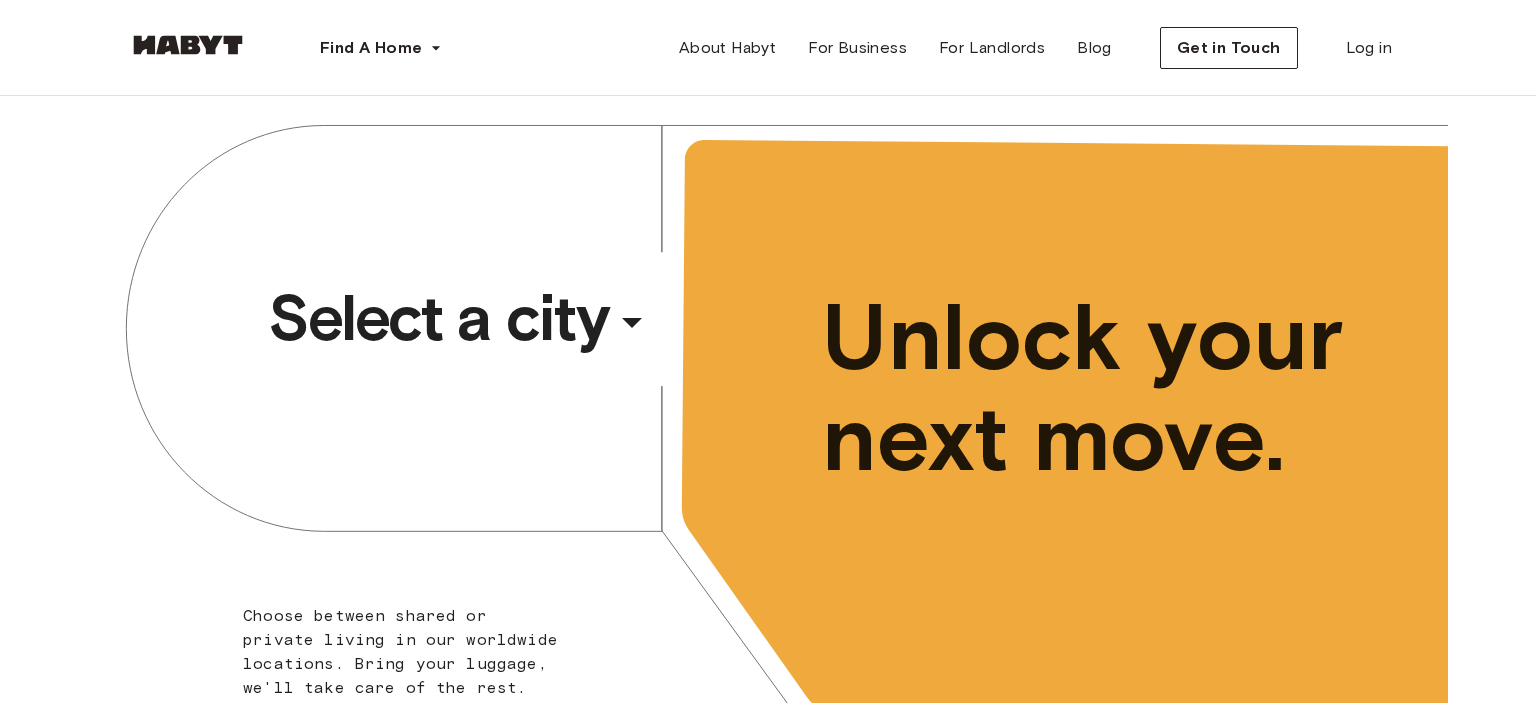click on "​" at bounding box center [659, 338] 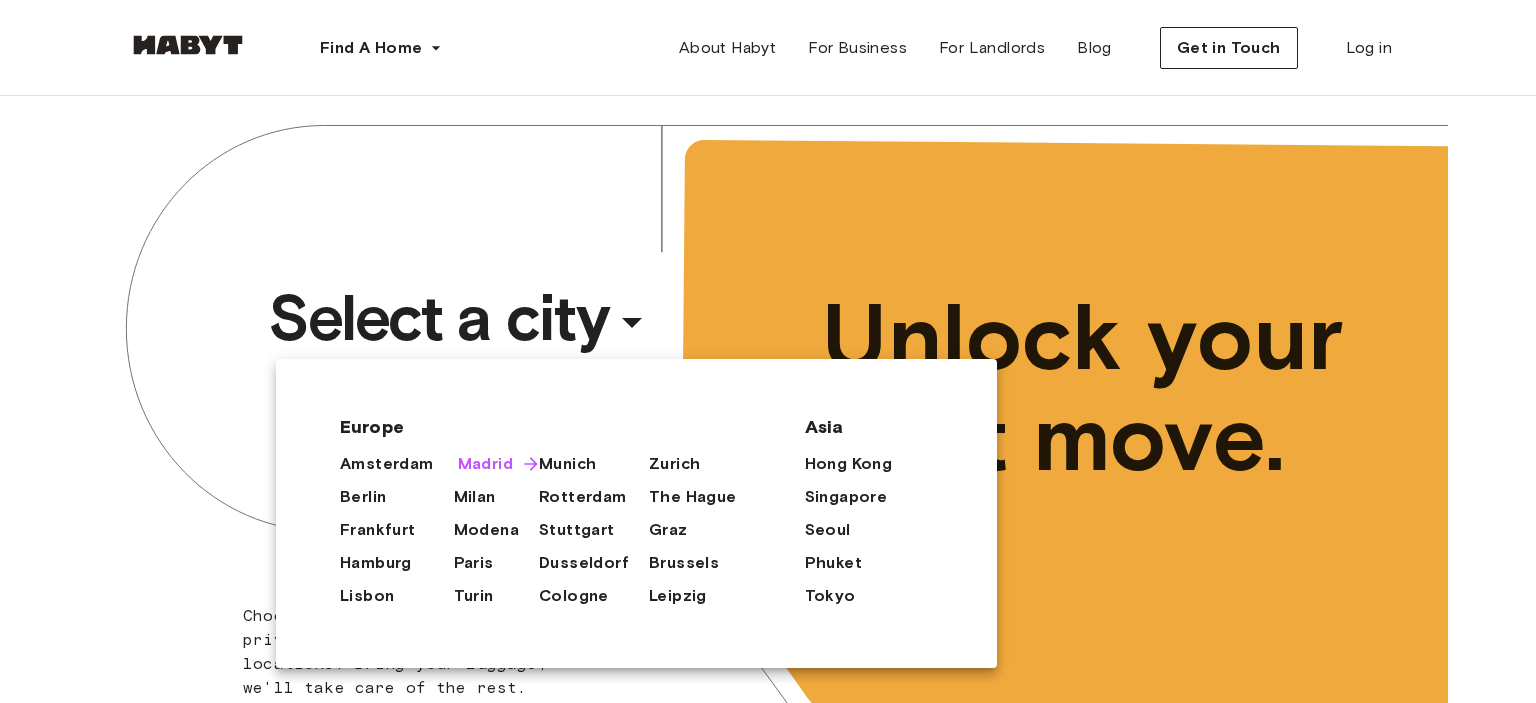 click on "Madrid" at bounding box center (485, 464) 